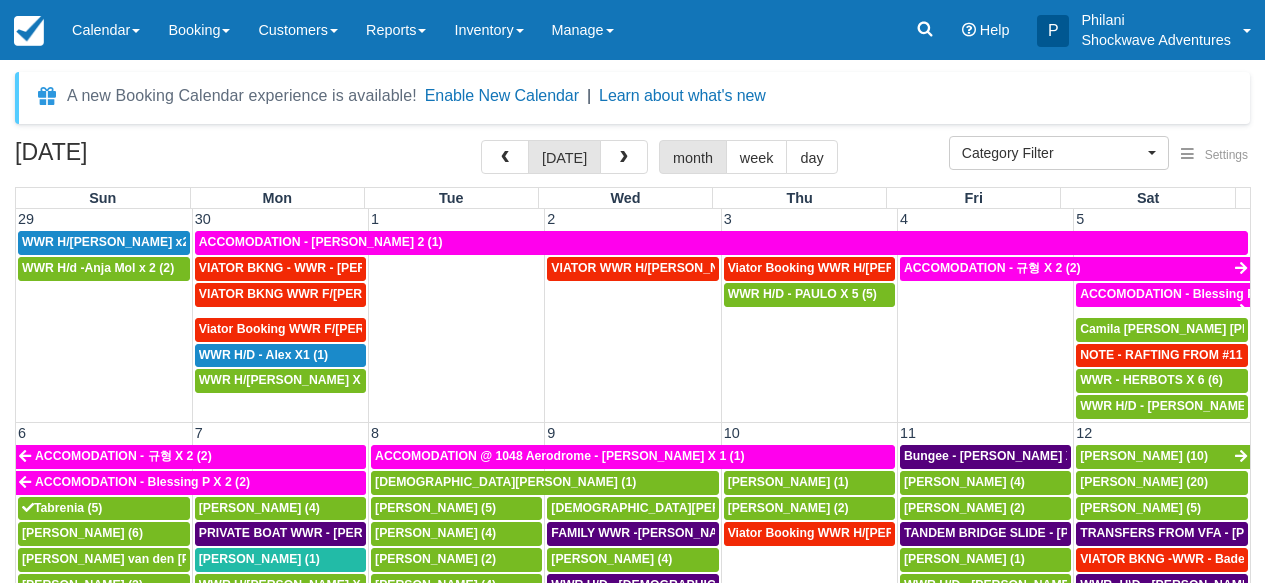 select 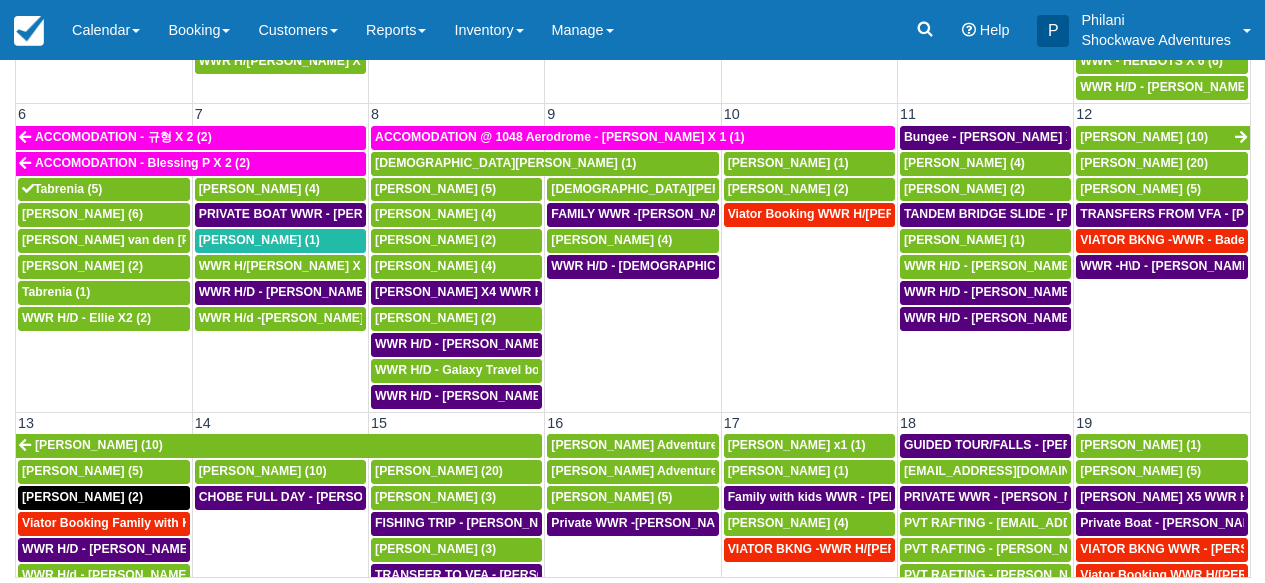 scroll, scrollTop: 319, scrollLeft: 0, axis: vertical 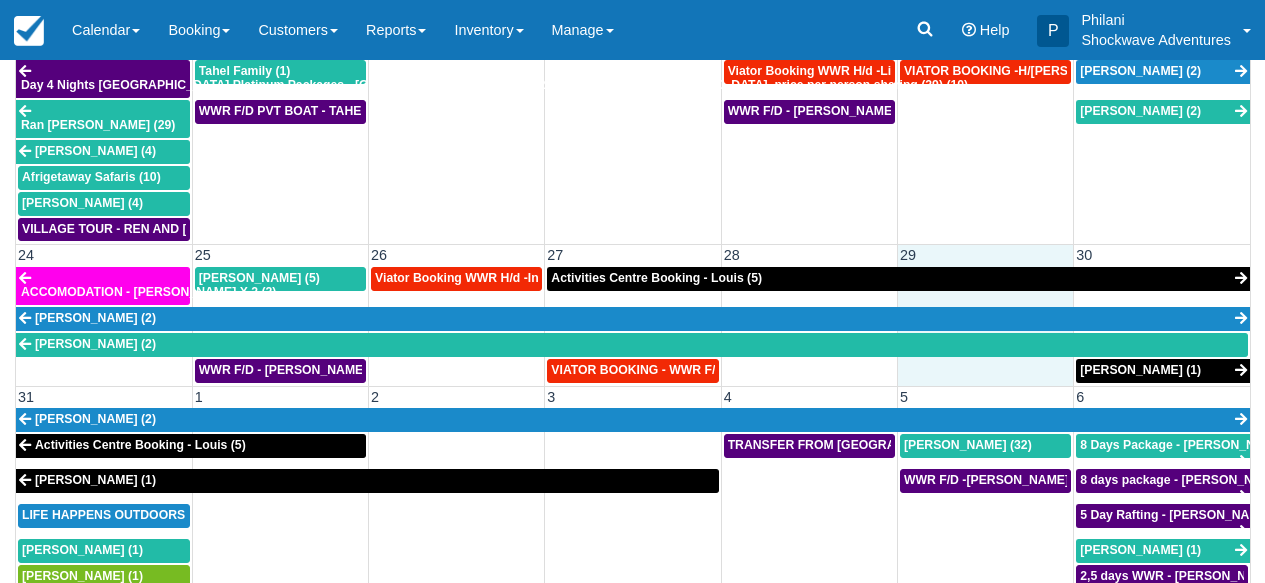 click on "29" at bounding box center (985, 255) 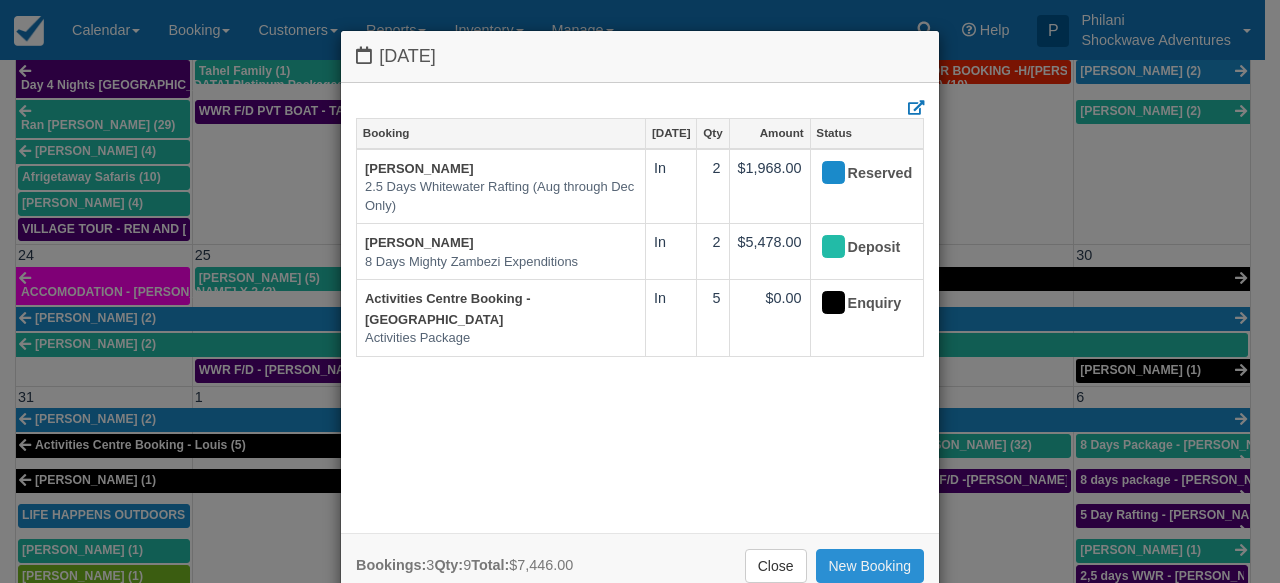 click on "New Booking" at bounding box center (870, 566) 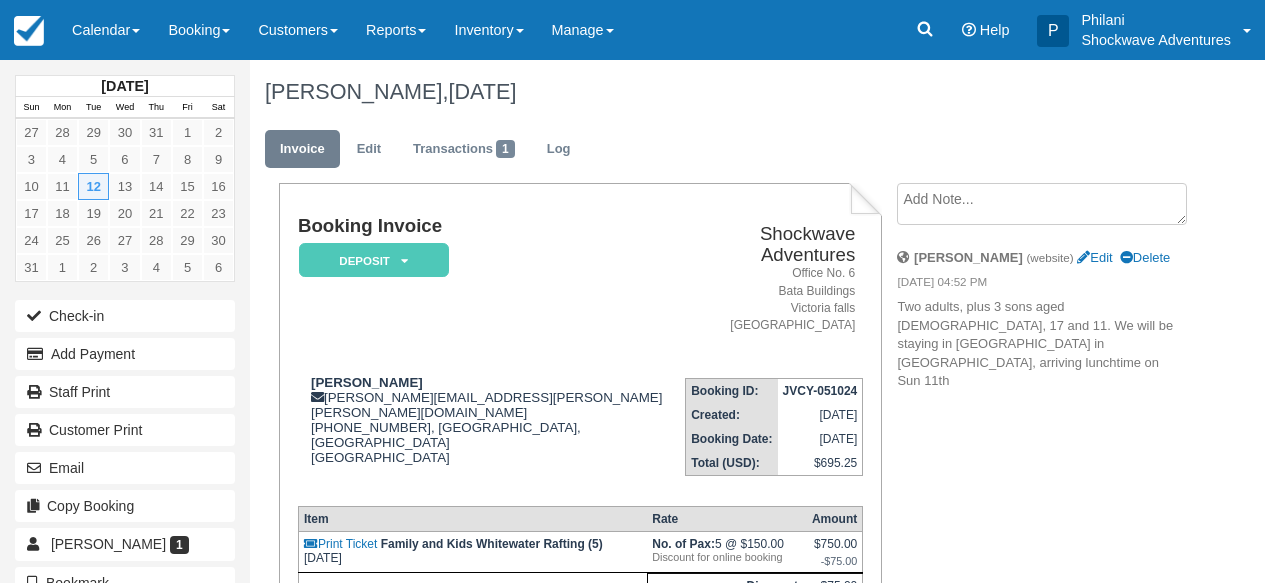 scroll, scrollTop: 112, scrollLeft: 0, axis: vertical 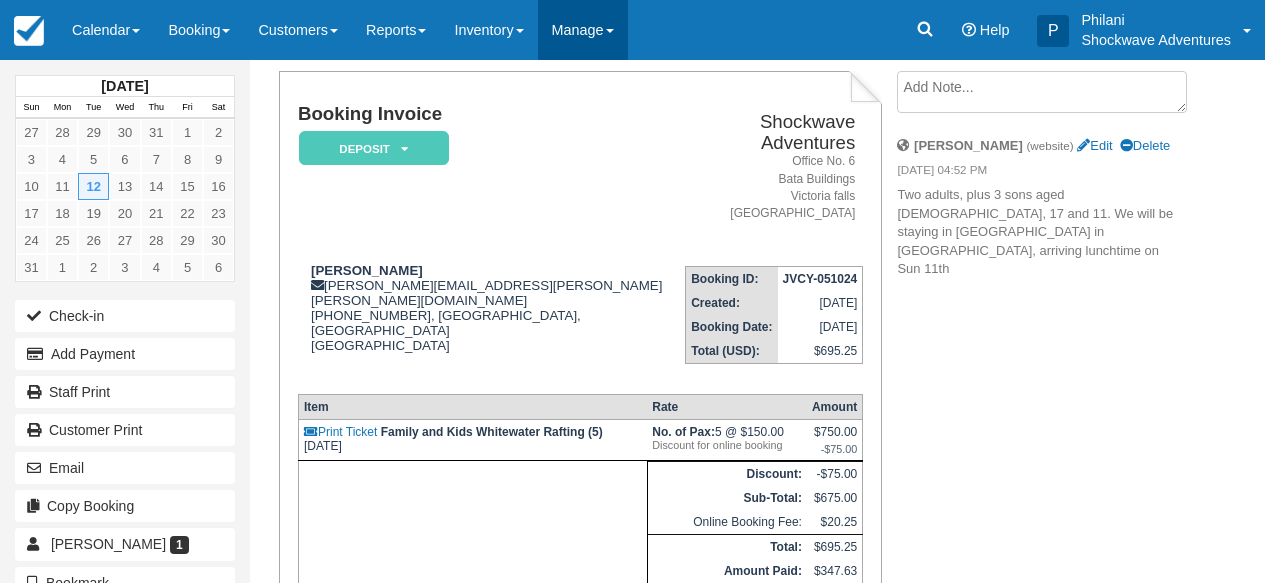 click on "Manage" at bounding box center (583, 30) 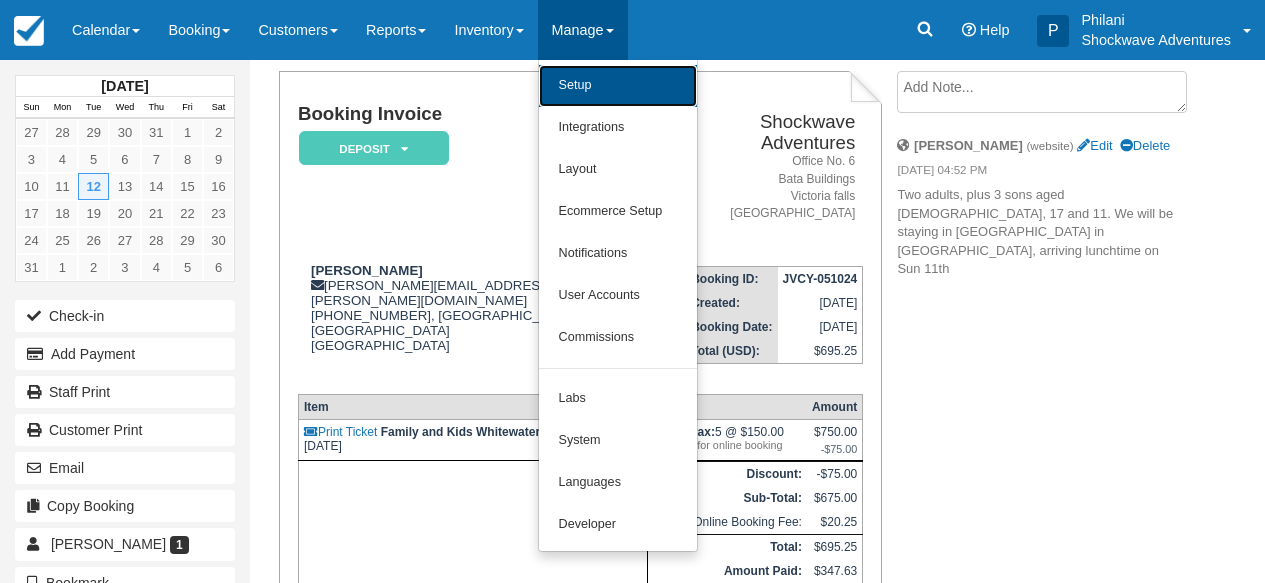 click on "Setup" at bounding box center [618, 86] 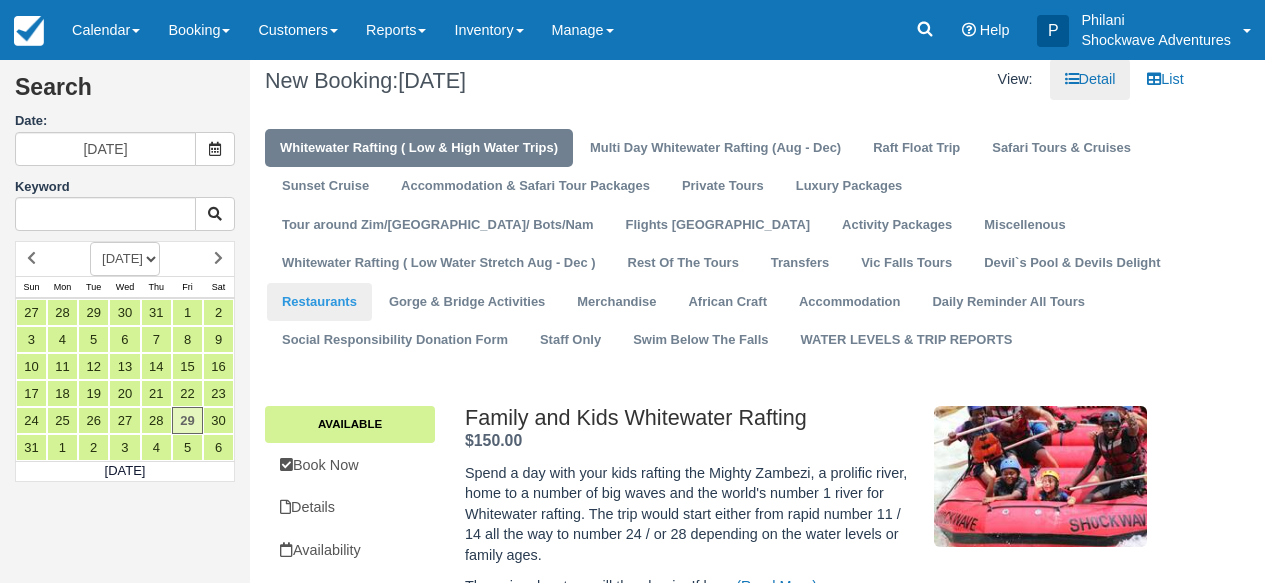 scroll, scrollTop: 0, scrollLeft: 0, axis: both 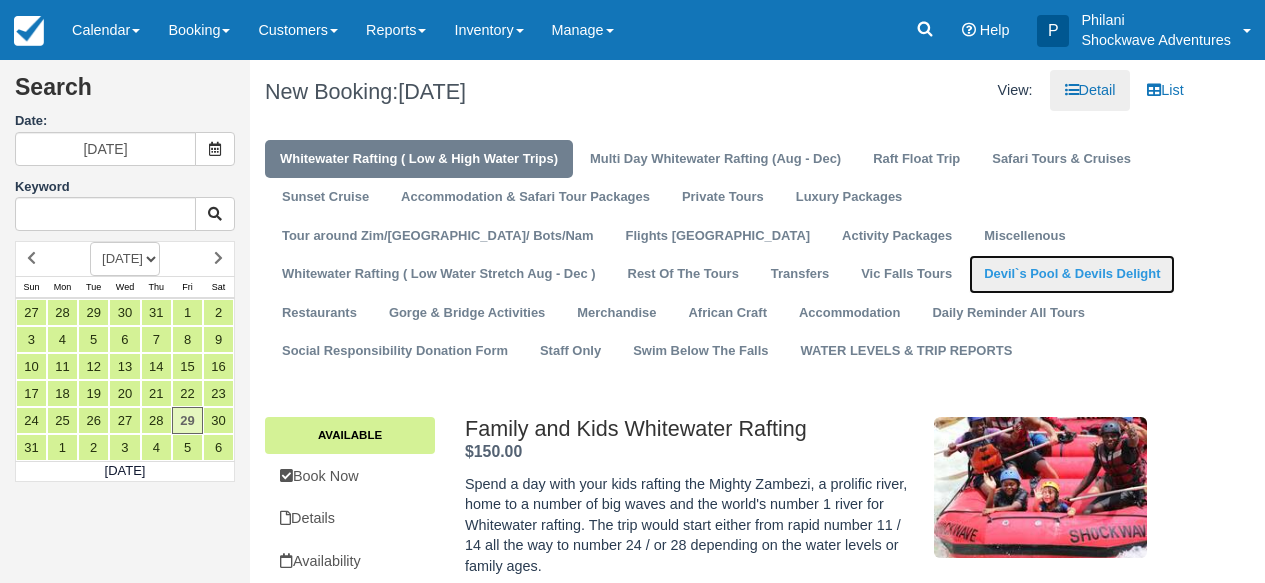 click on "Devil`s Pool & Devils Delight" at bounding box center (1072, 274) 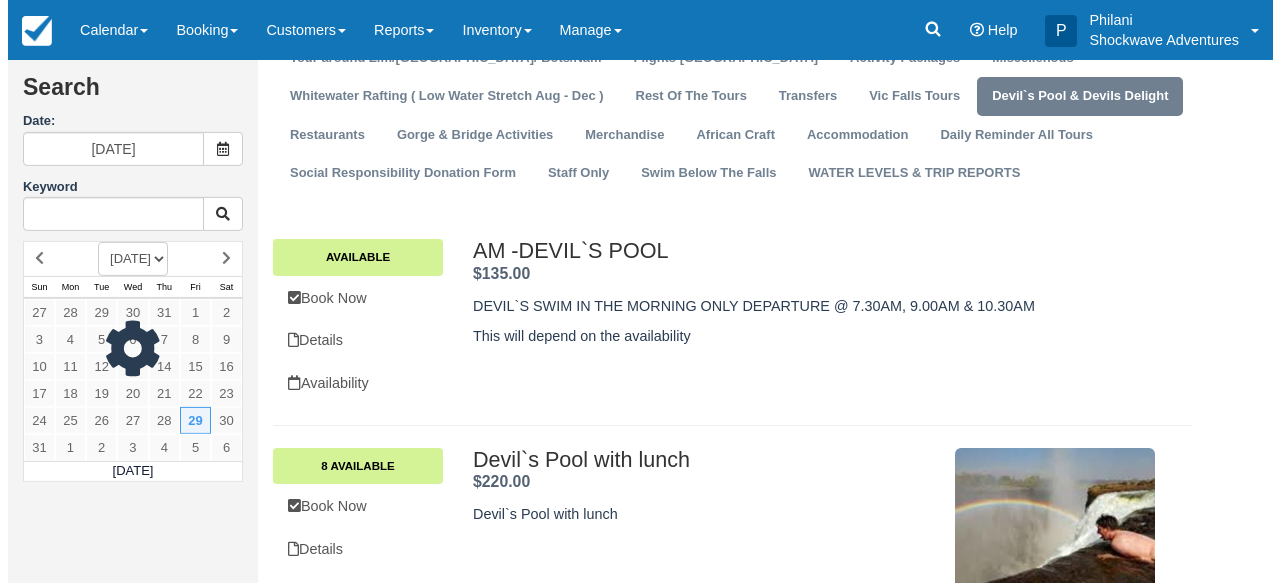 scroll, scrollTop: 240, scrollLeft: 0, axis: vertical 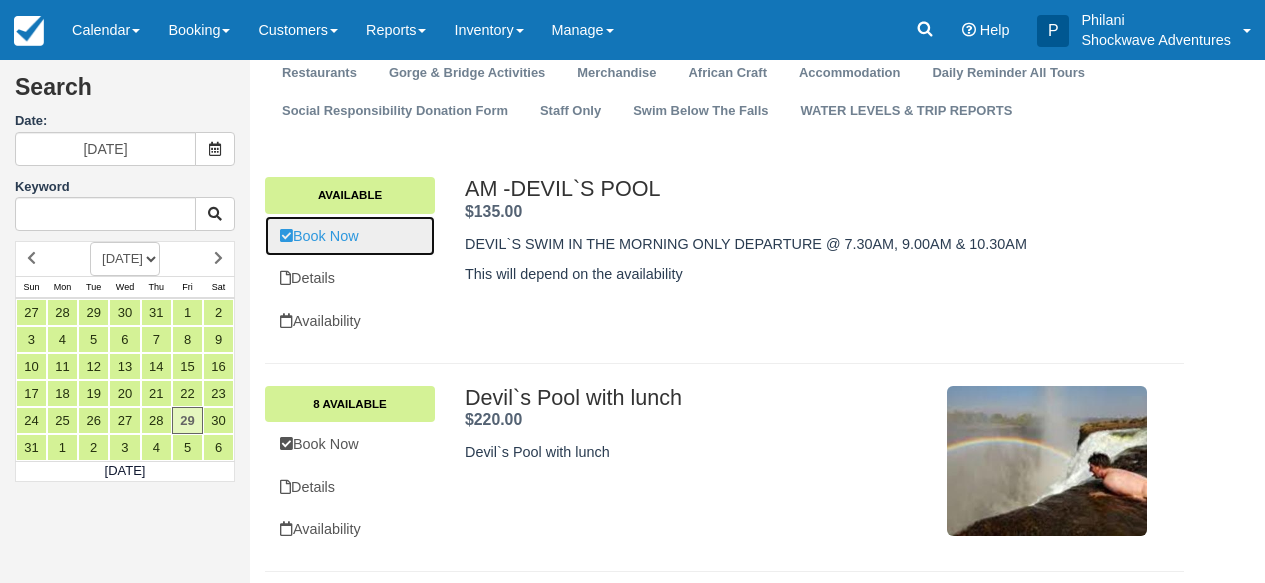 click on "Book Now" at bounding box center [350, 236] 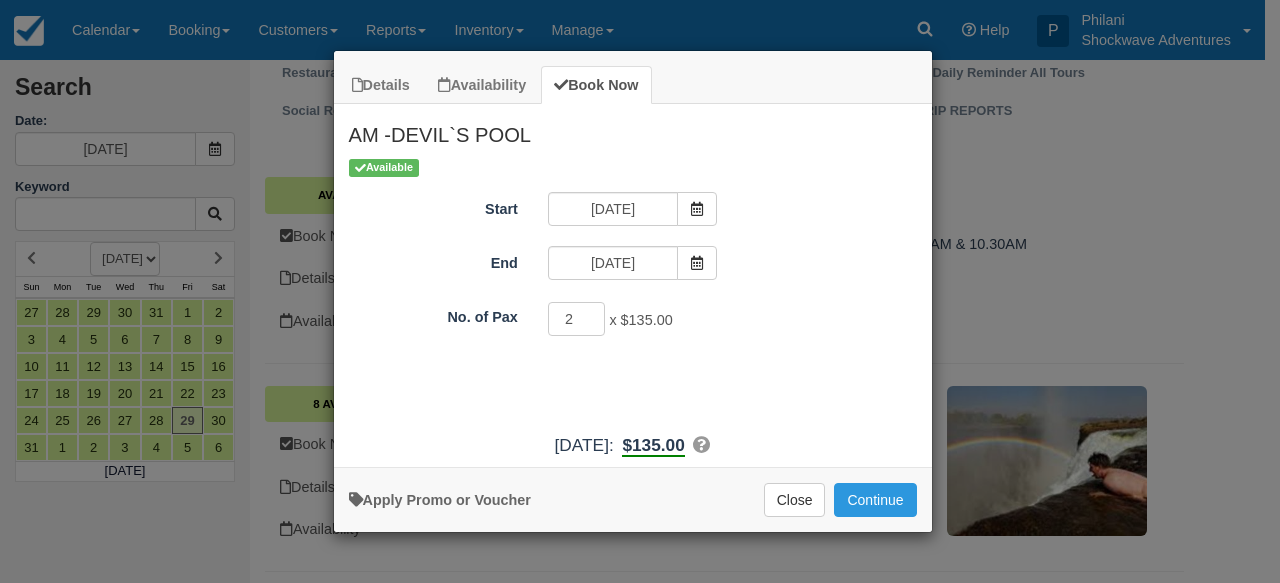 type on "2" 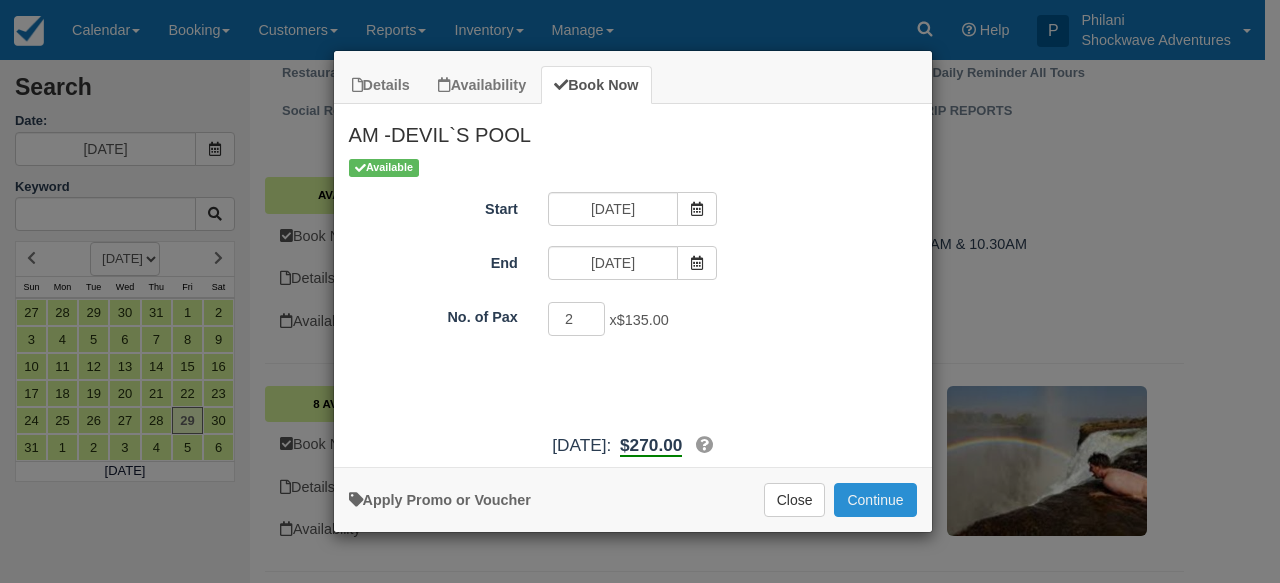 click on "Continue" at bounding box center (875, 500) 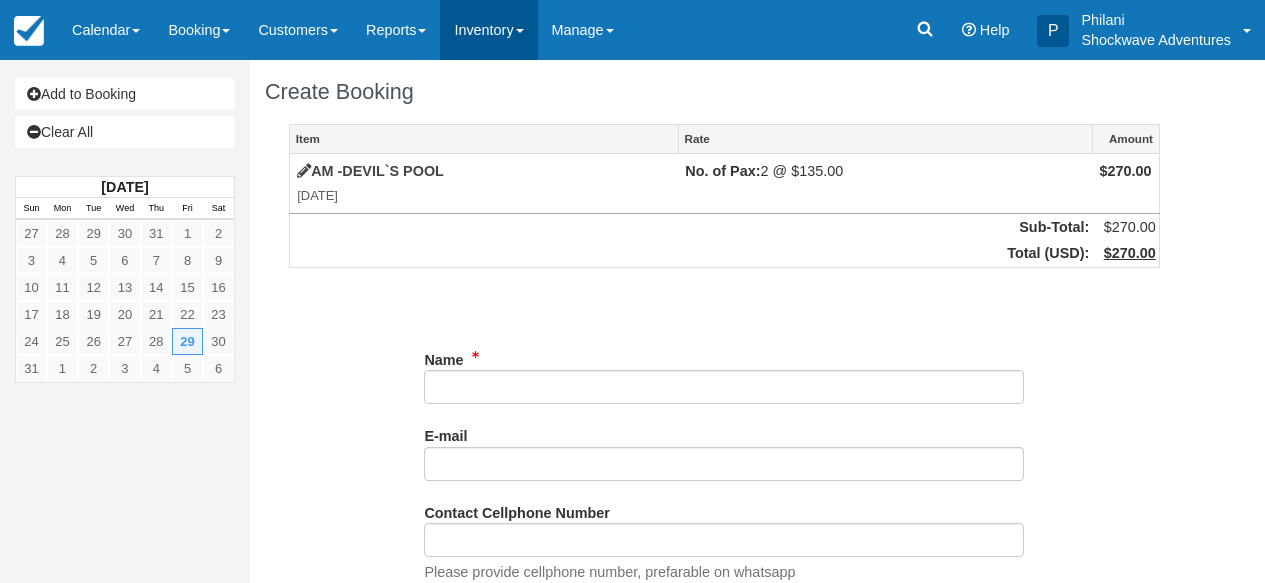 scroll, scrollTop: 0, scrollLeft: 0, axis: both 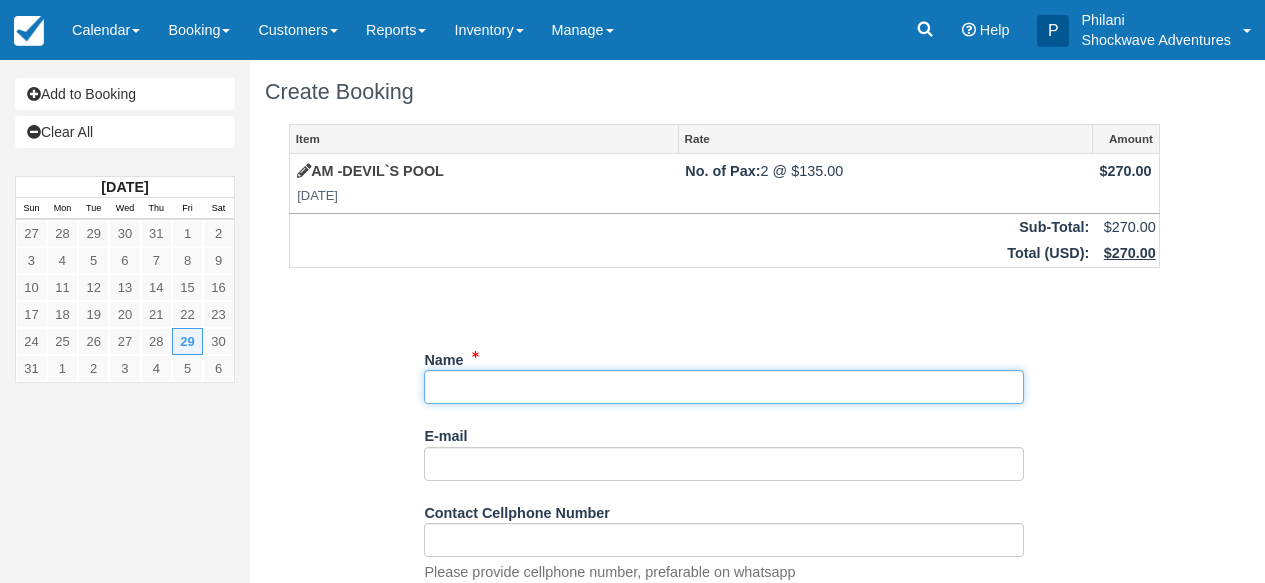 paste on "[EMAIL_ADDRESS][DOMAIN_NAME]" 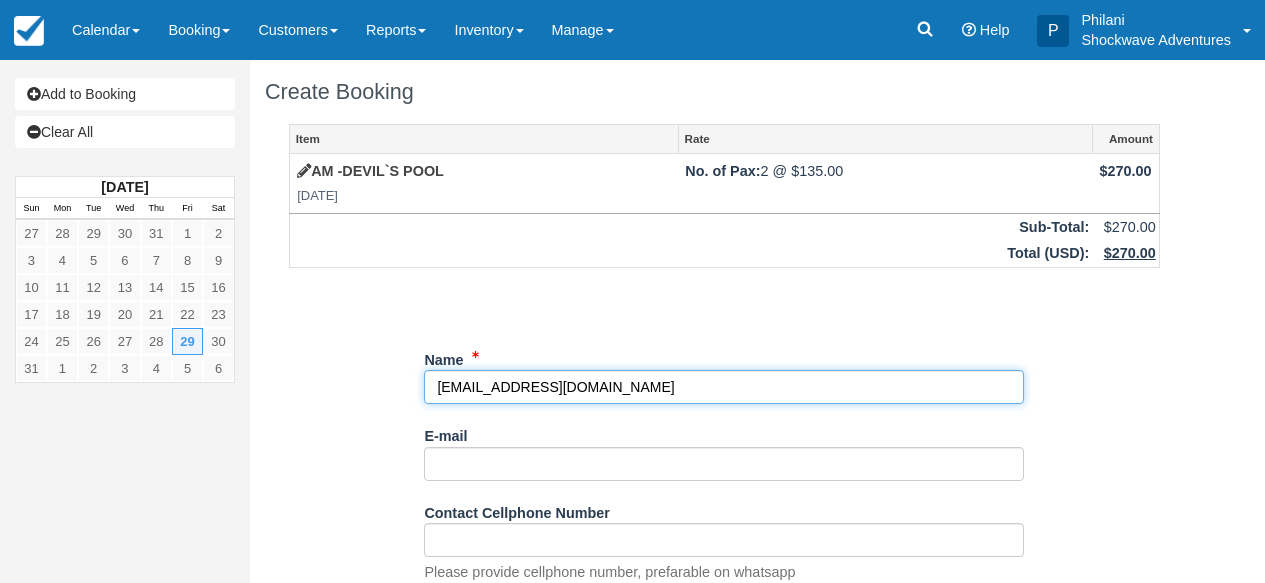 drag, startPoint x: 435, startPoint y: 391, endPoint x: 622, endPoint y: 390, distance: 187.00267 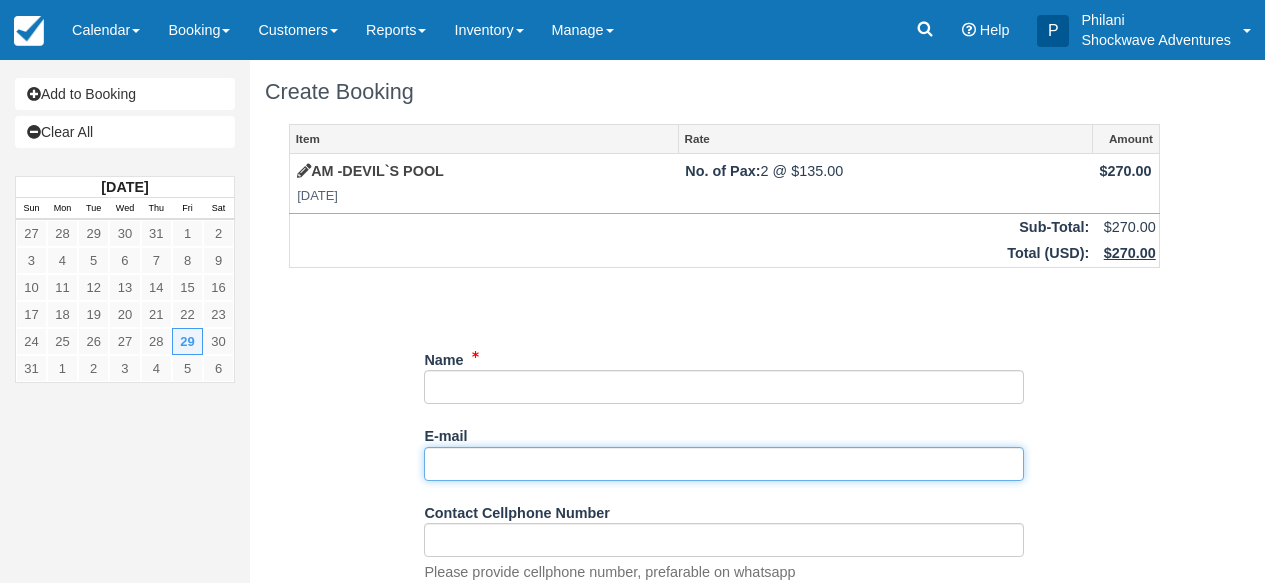 click on "E-mail" at bounding box center (724, 464) 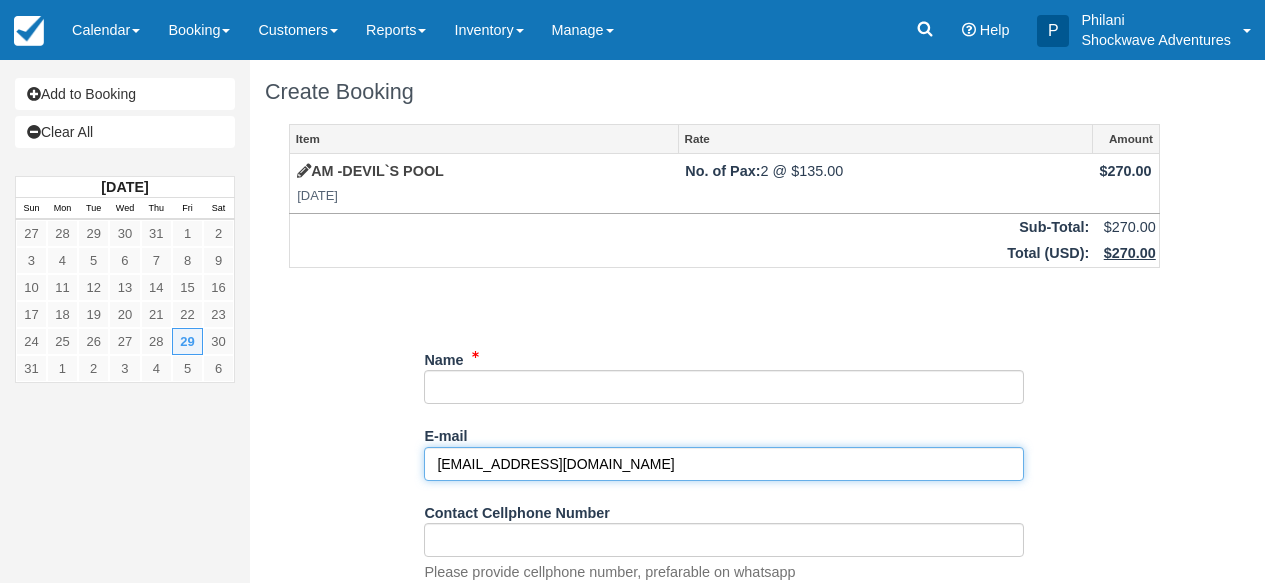 type on "bogachite91@gmail.com" 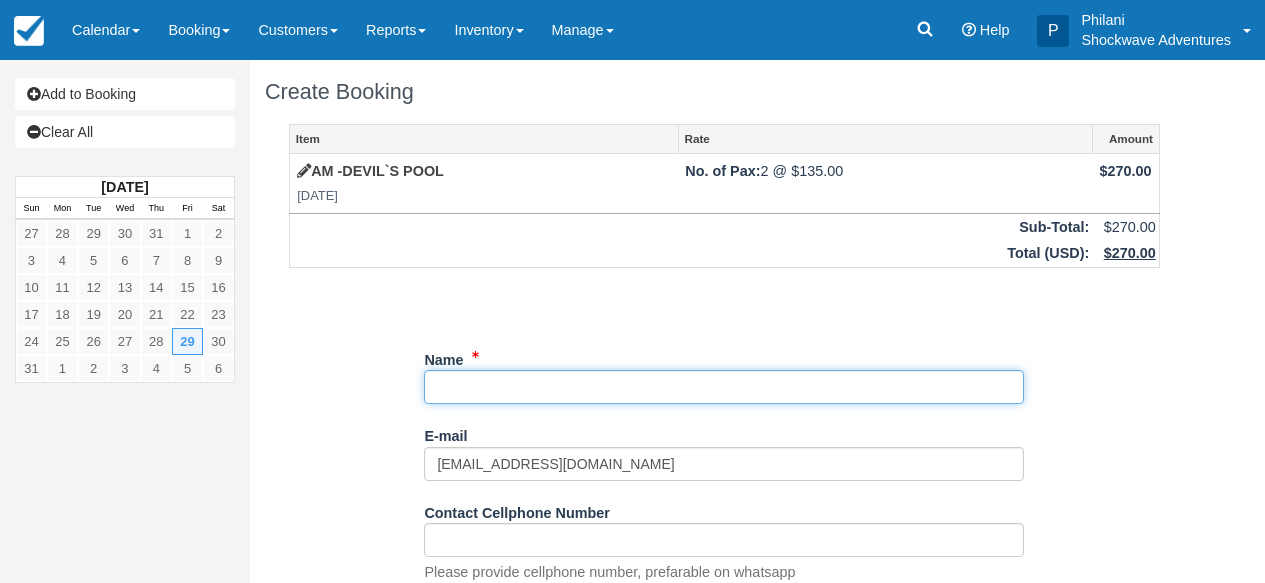 click on "Name" at bounding box center [724, 387] 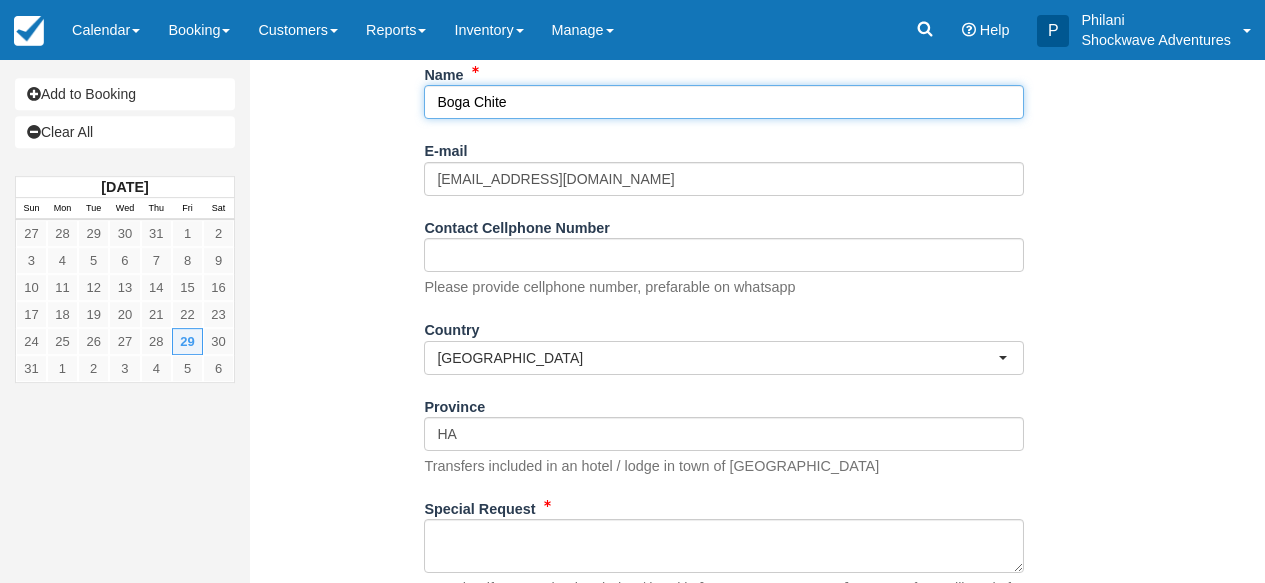 scroll, scrollTop: 288, scrollLeft: 0, axis: vertical 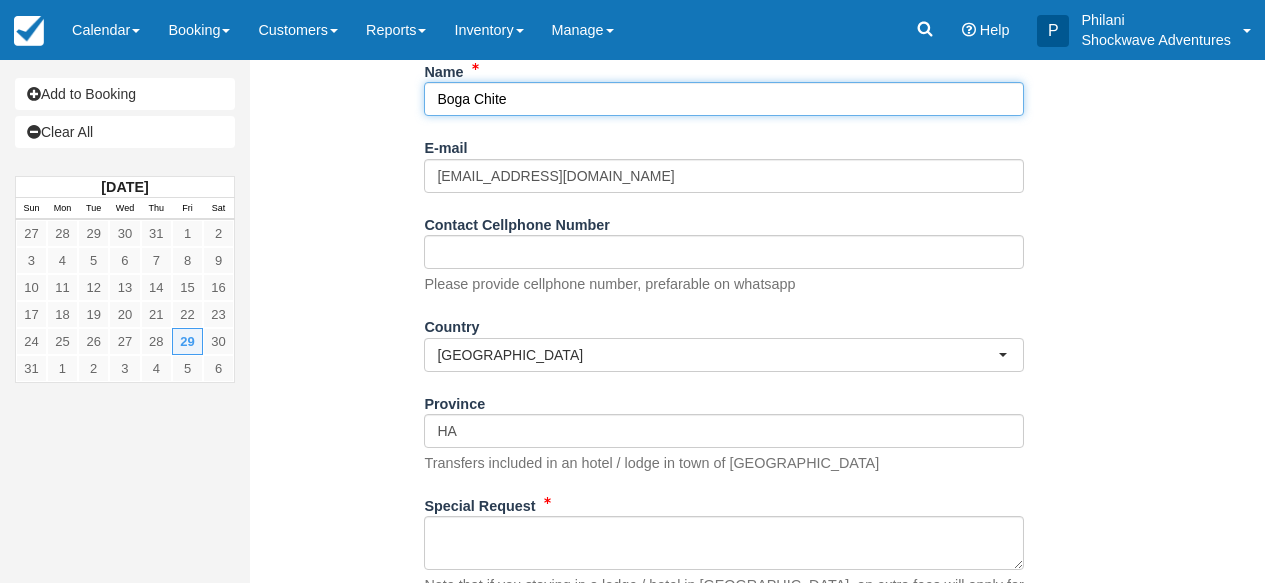 type on "Boga Chite" 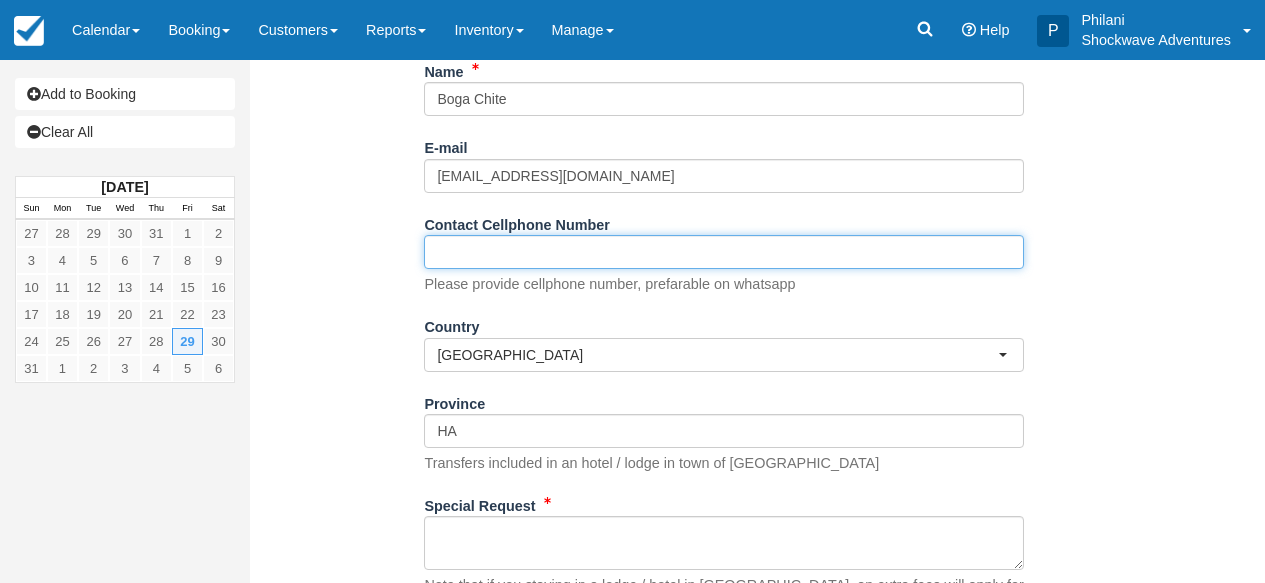 click on "Contact Cellphone Number" at bounding box center [724, 252] 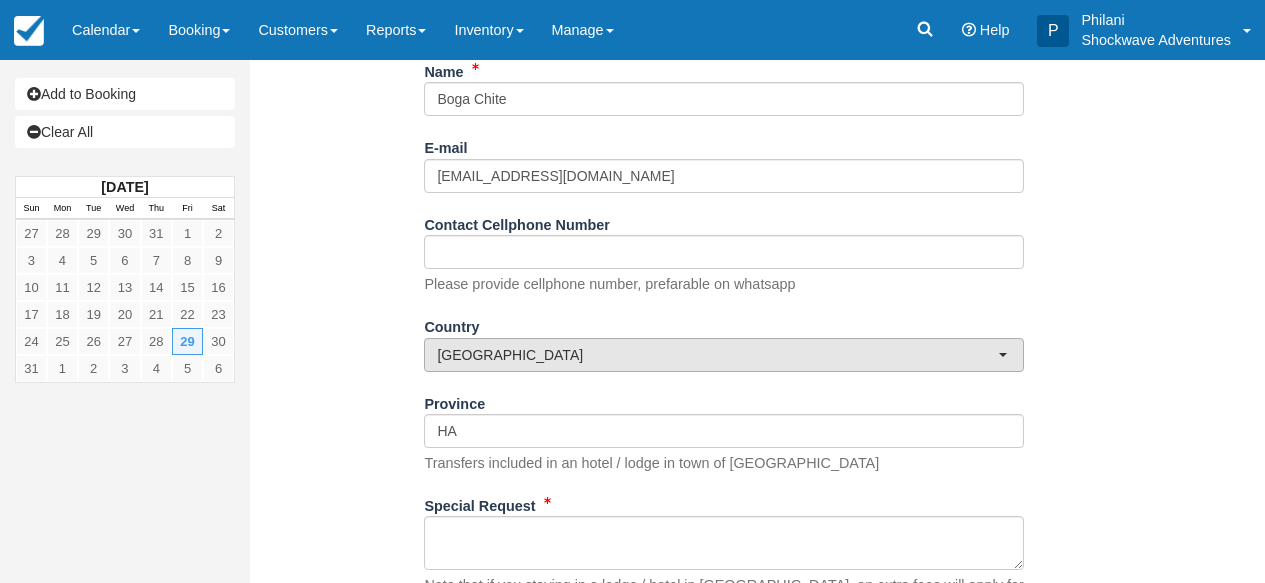 click on "Zimbabwe" at bounding box center [717, 355] 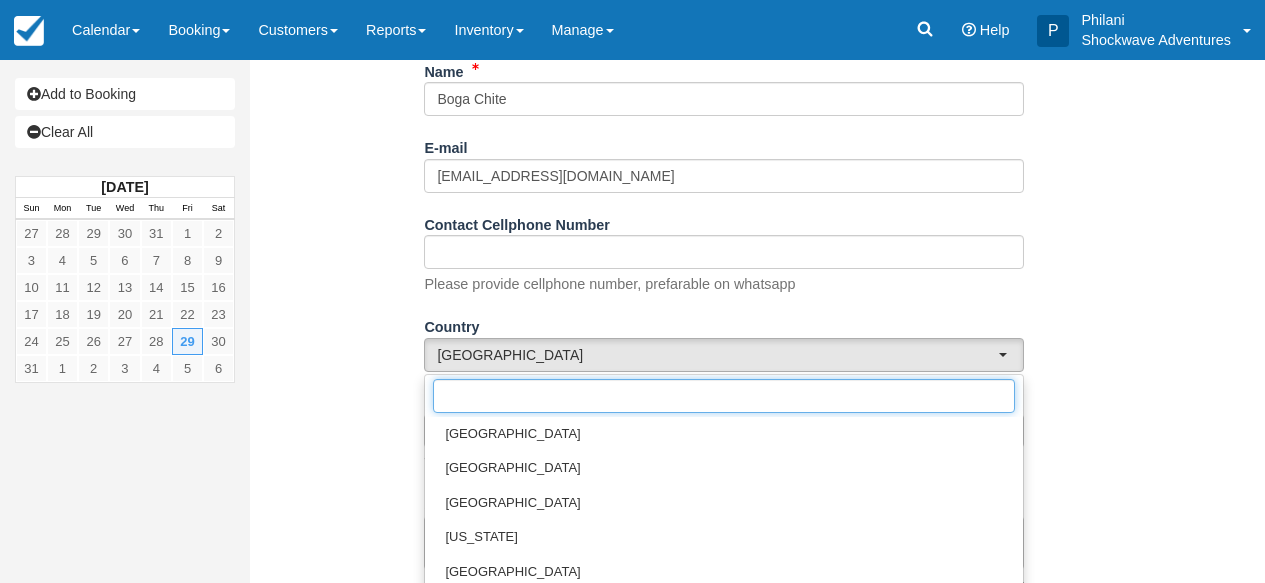 scroll, scrollTop: 7392, scrollLeft: 0, axis: vertical 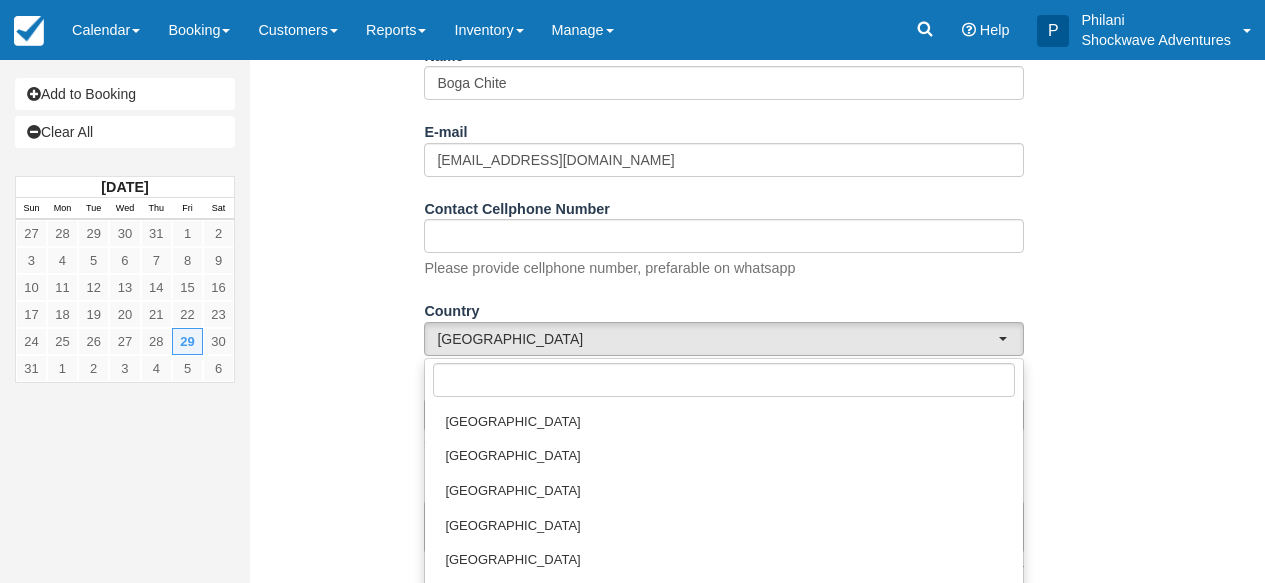 click on "Item
Rate
Amount
AM -DEVIL`S POOL
Fri Aug 29, 2025
No. of Pax:  2 @ $135.00
$270.00
Sub-Total:
$270.00
Total ( USD ):
$270.00
Unsaved Changes
Name
E-mail
bogachite91@gmail.com
Did you mean  ?
Contact Cellphone Number
Please provide cellphone number, prefarable on whatsapp
Country
Zimbabwe   Afghanistan Albania Algeria American Samoa Andorra Angola Anguilla Antigua And Barbuda" at bounding box center (724, 256) 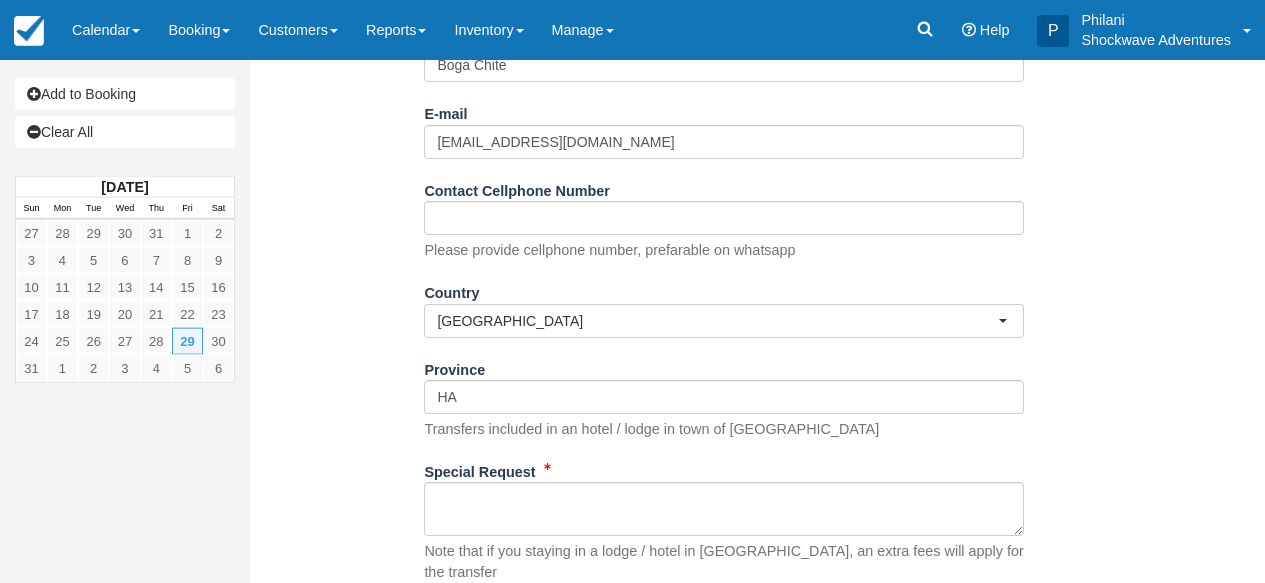 scroll, scrollTop: 451, scrollLeft: 0, axis: vertical 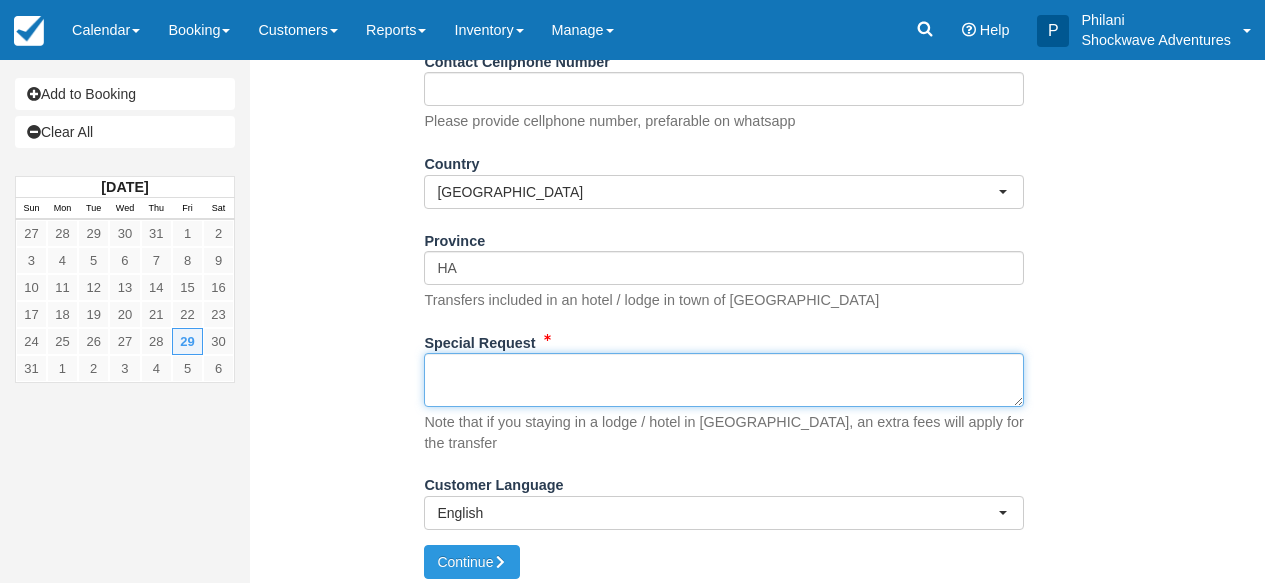 drag, startPoint x: 554, startPoint y: 387, endPoint x: 721, endPoint y: 402, distance: 167.6723 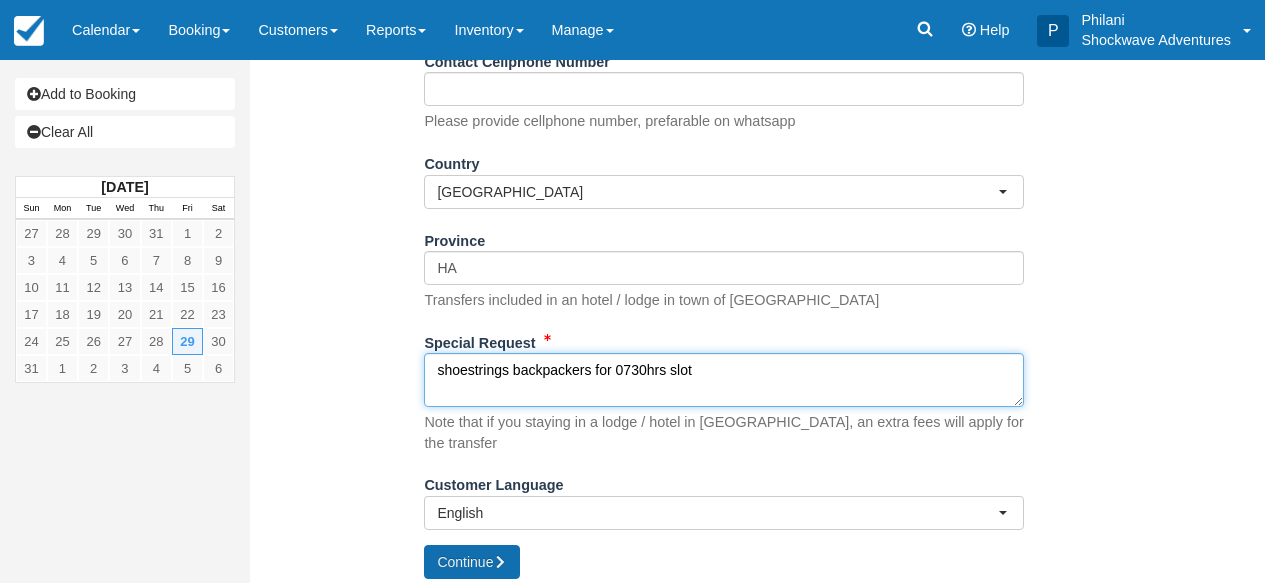 type on "shoestrings backpackers for 0730hrs slot" 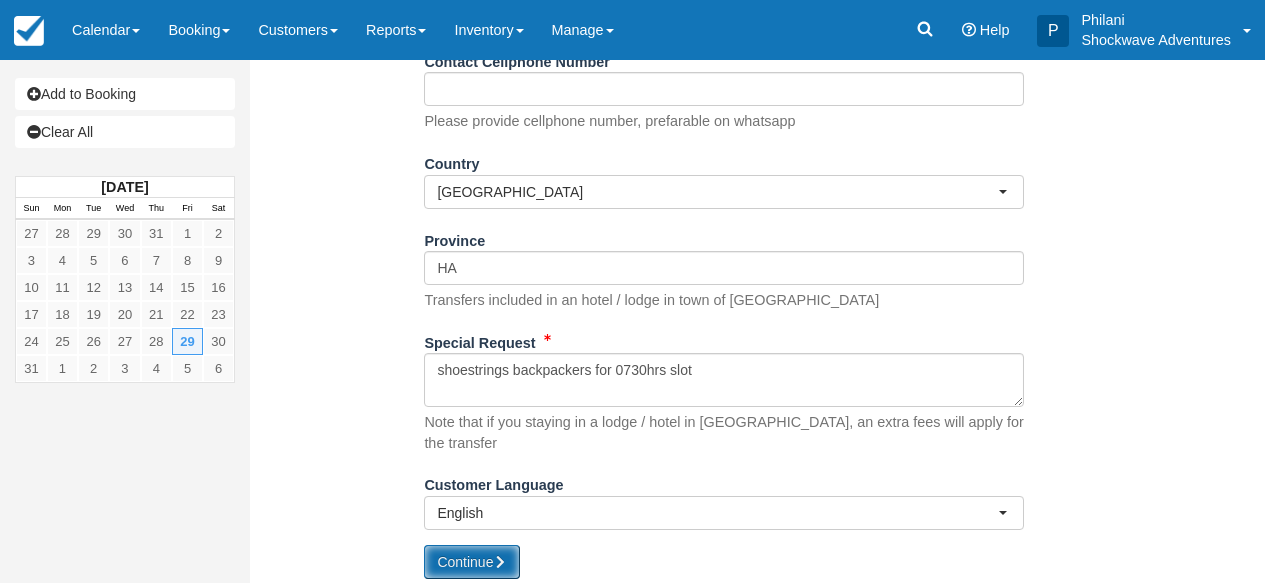 click on "Continue" at bounding box center (472, 562) 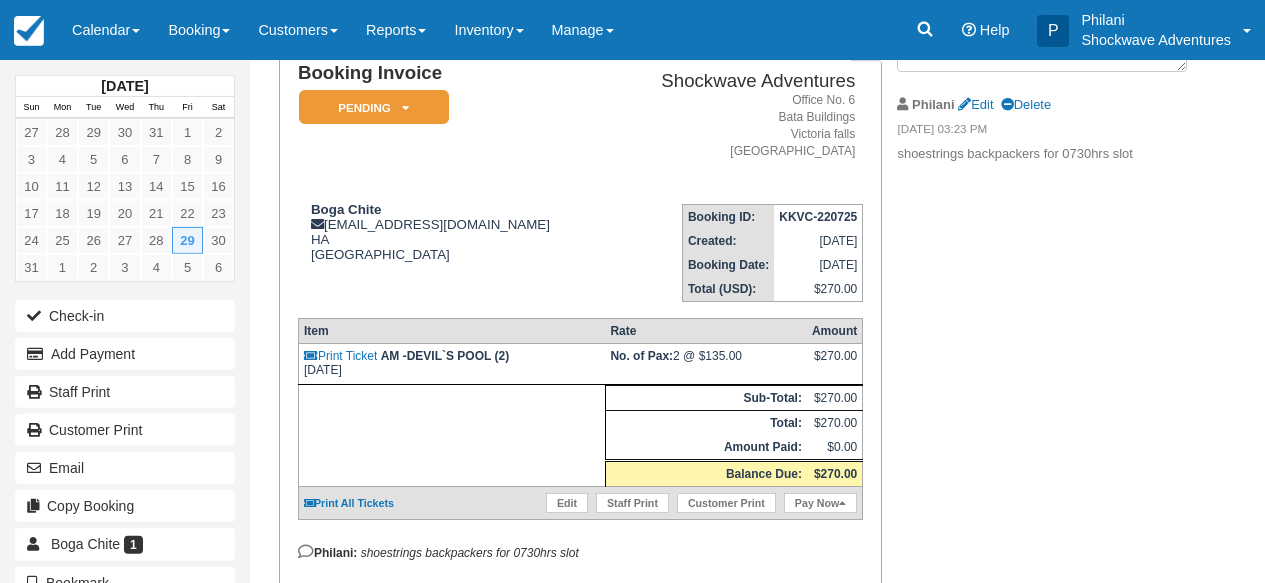 scroll, scrollTop: 96, scrollLeft: 0, axis: vertical 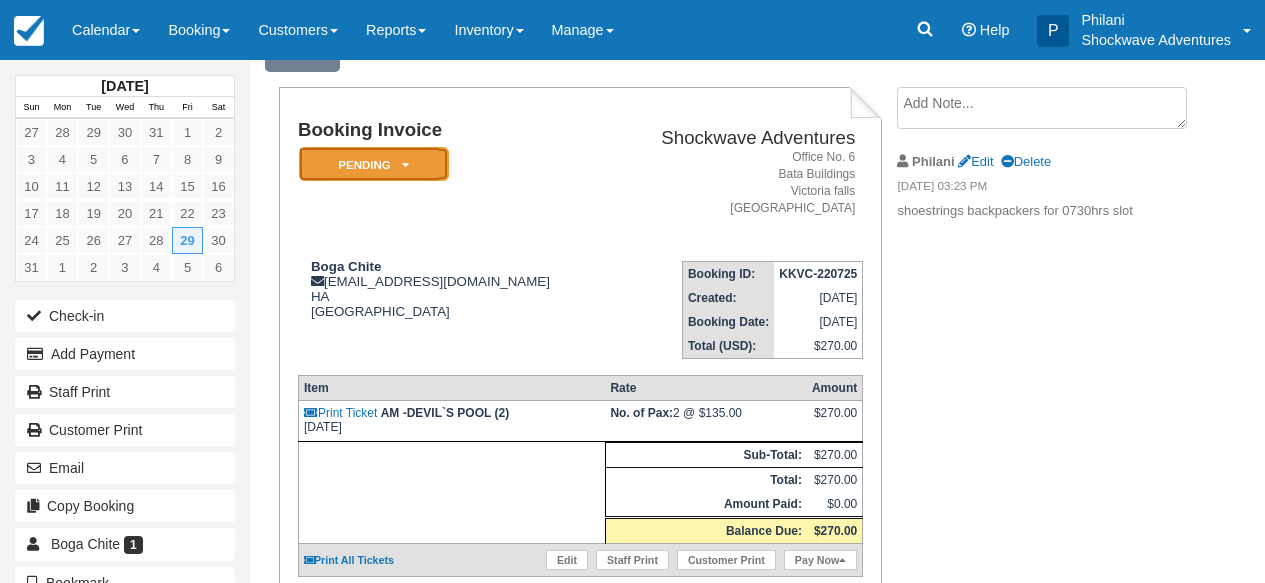 click on "Pending" at bounding box center [374, 164] 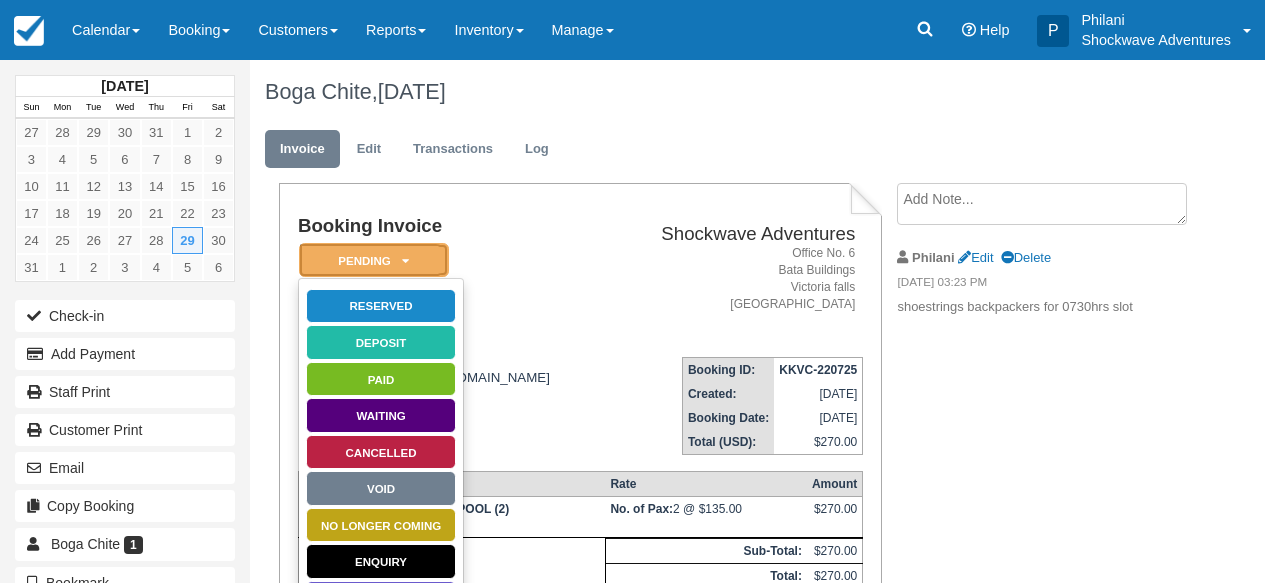 scroll, scrollTop: 16, scrollLeft: 0, axis: vertical 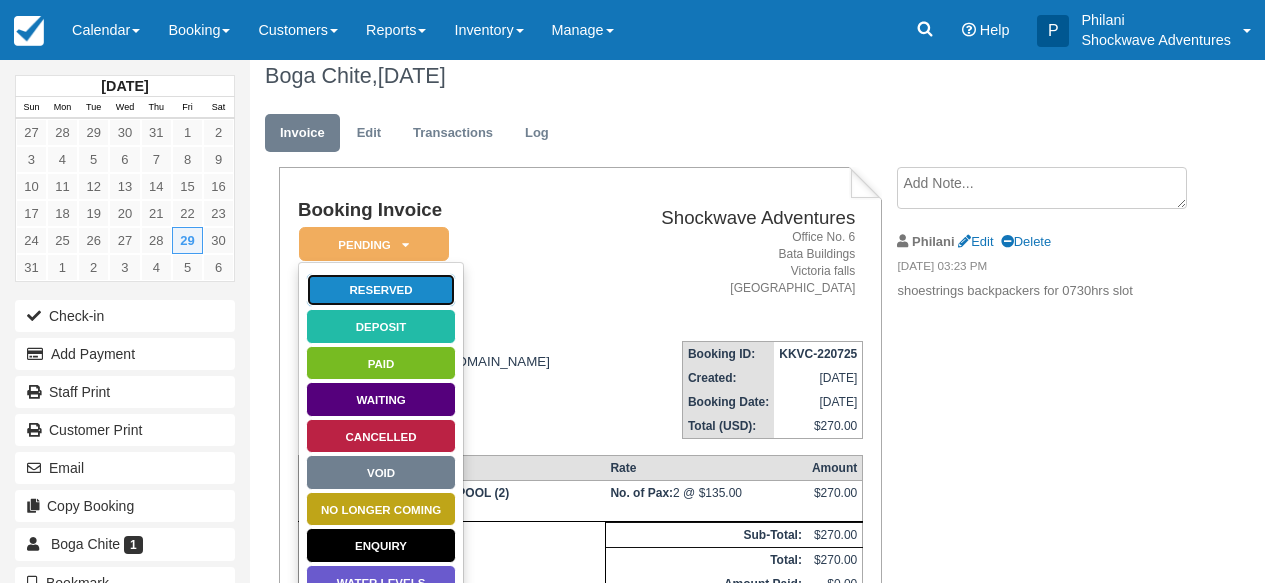click on "Reserved" at bounding box center [381, 290] 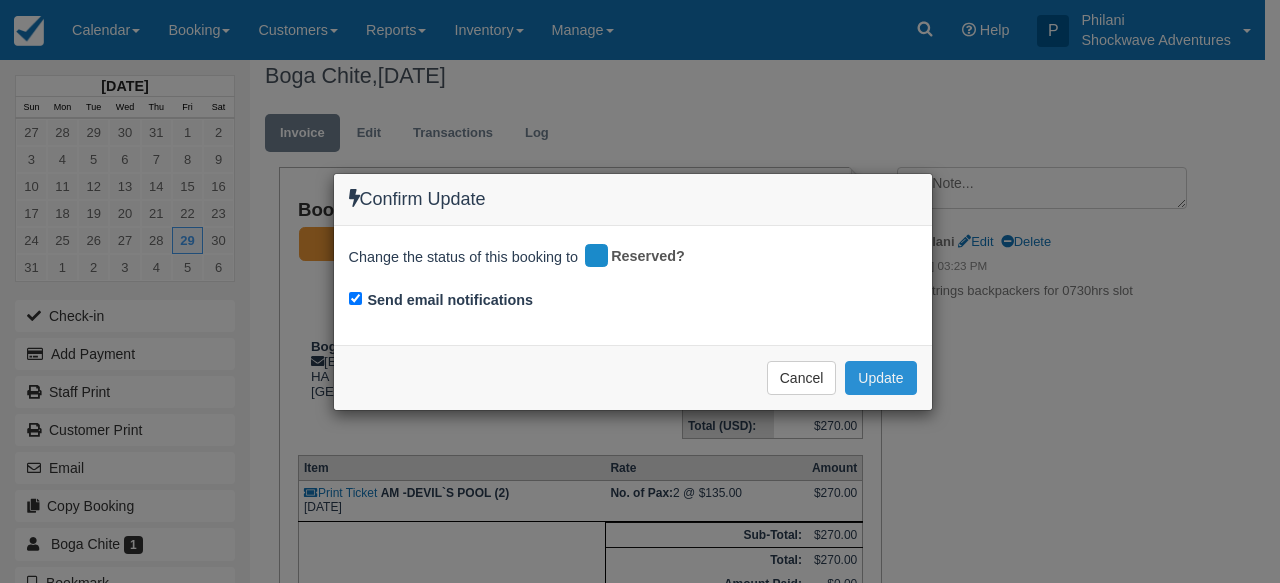 click on "Update" at bounding box center (880, 378) 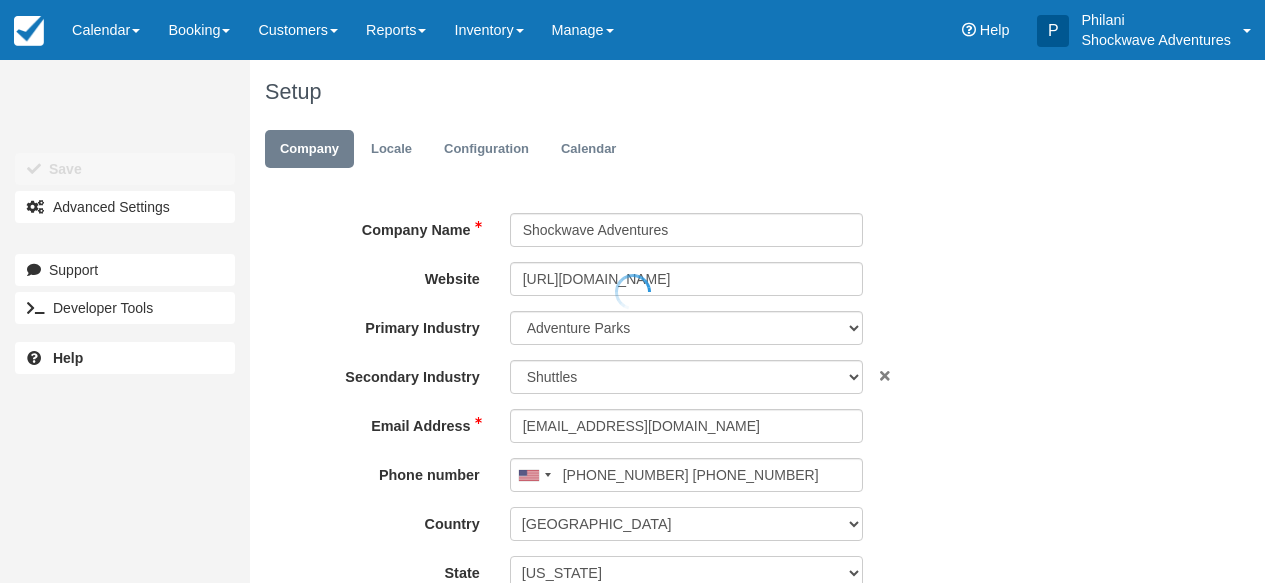 scroll, scrollTop: 0, scrollLeft: 0, axis: both 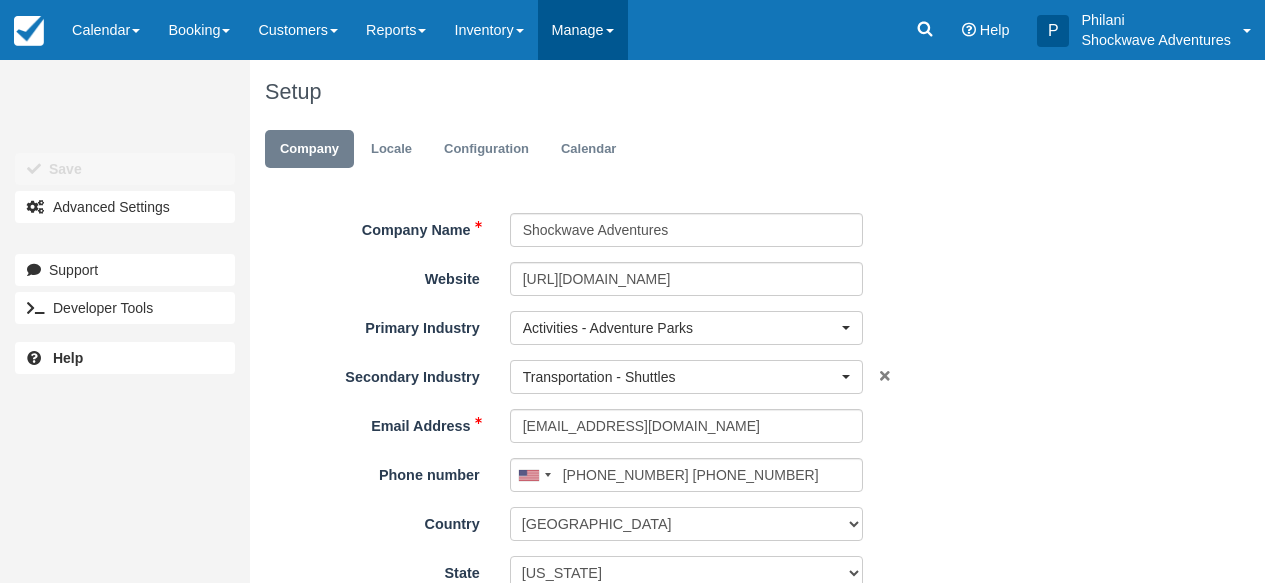 click on "Manage" at bounding box center [583, 30] 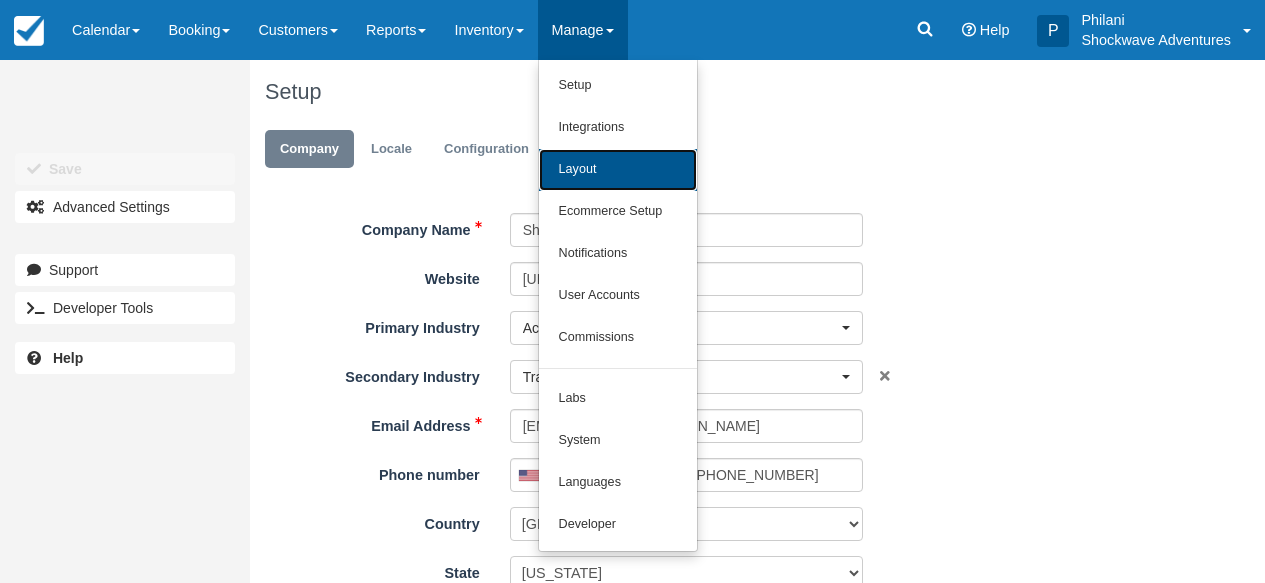 click on "Layout" at bounding box center (618, 170) 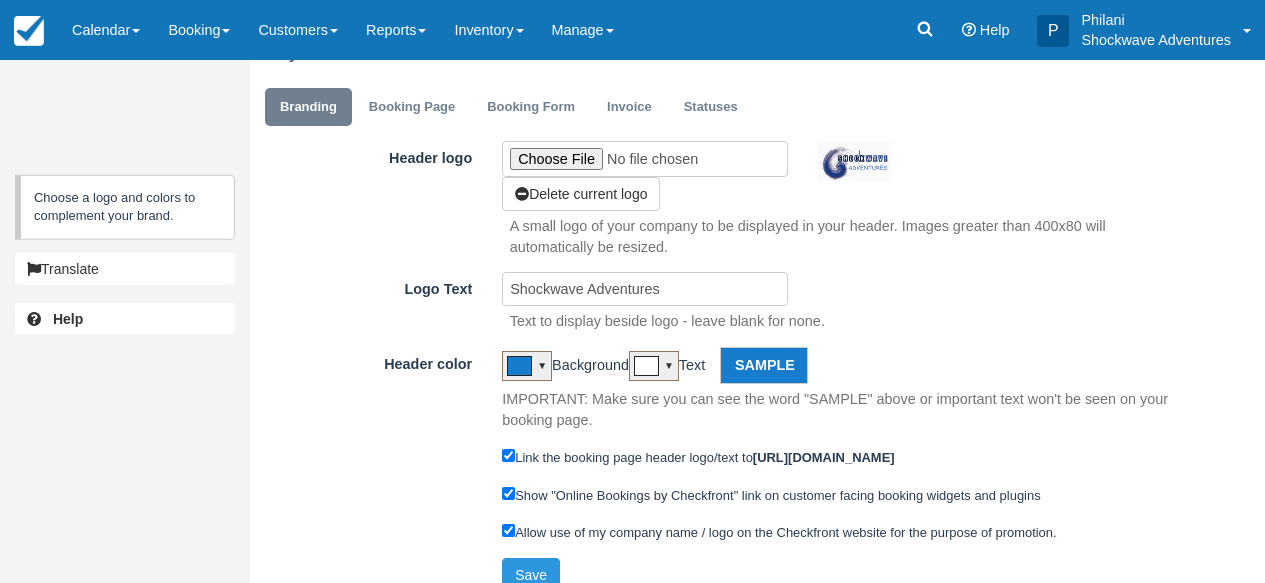 scroll, scrollTop: 0, scrollLeft: 0, axis: both 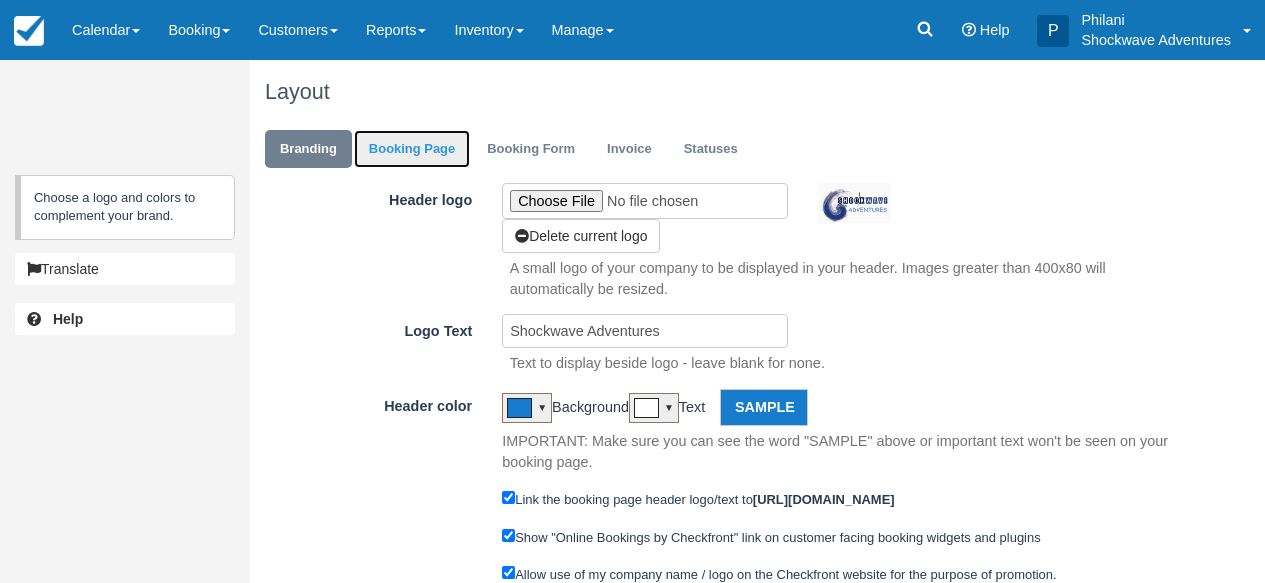 click on "Booking Page" at bounding box center (412, 149) 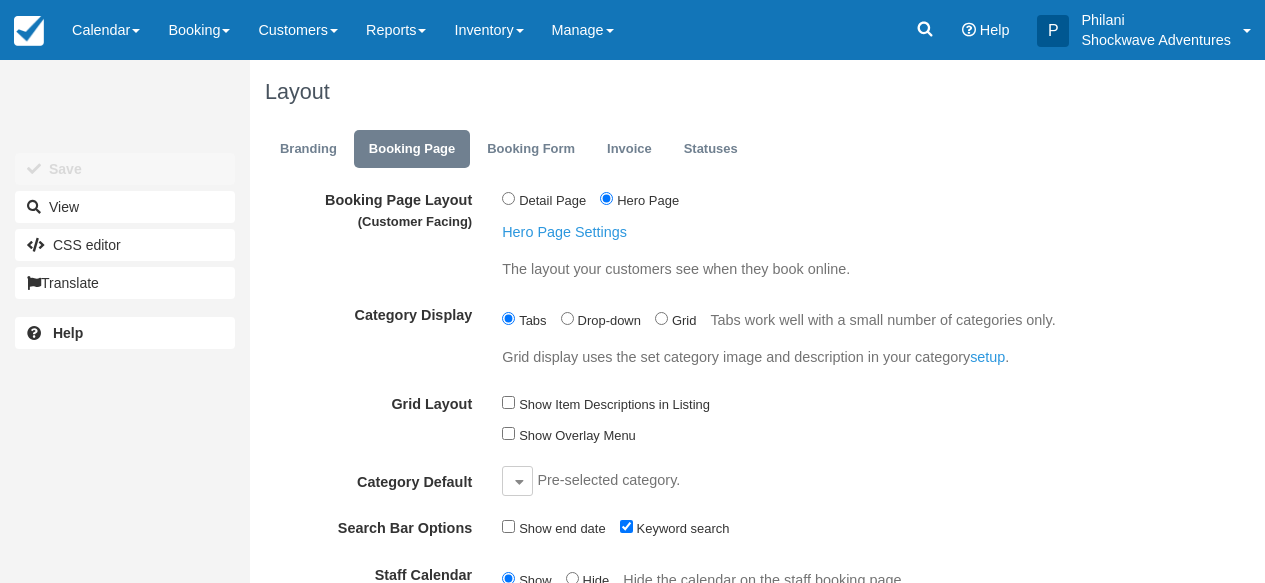 scroll, scrollTop: 0, scrollLeft: 0, axis: both 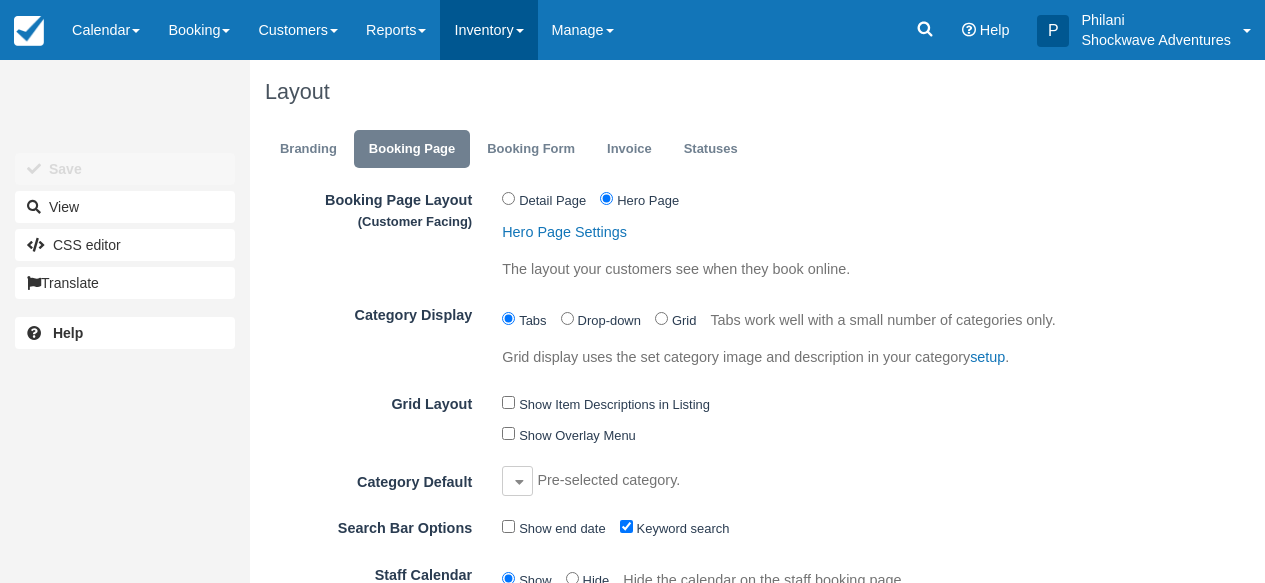 click on "Inventory" at bounding box center [488, 30] 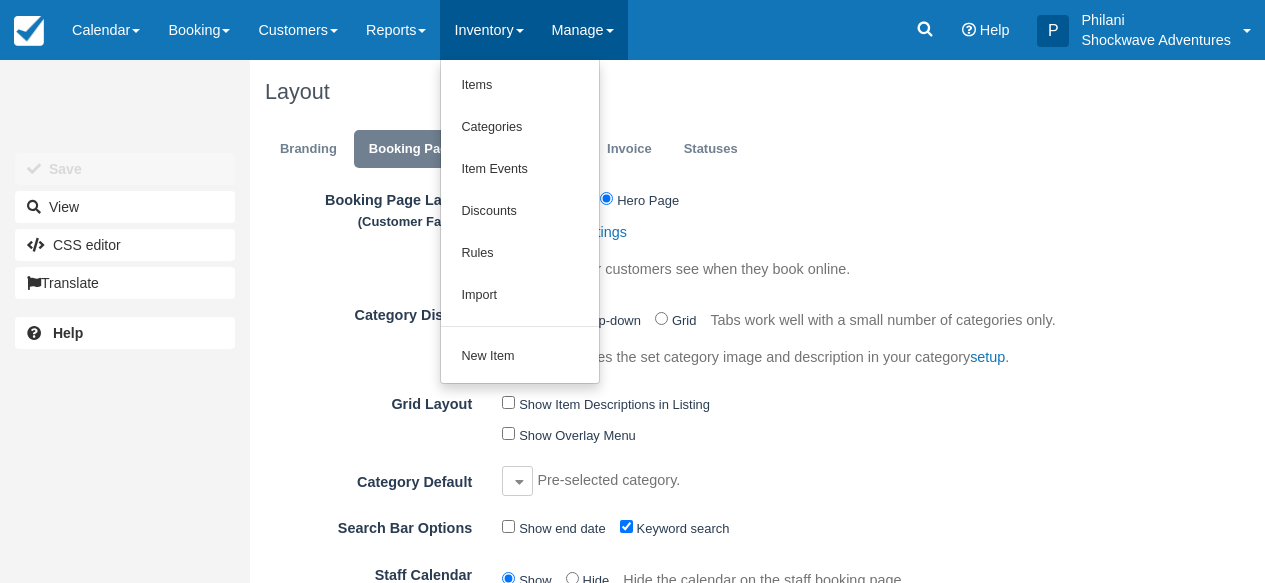 click on "Manage" at bounding box center [583, 30] 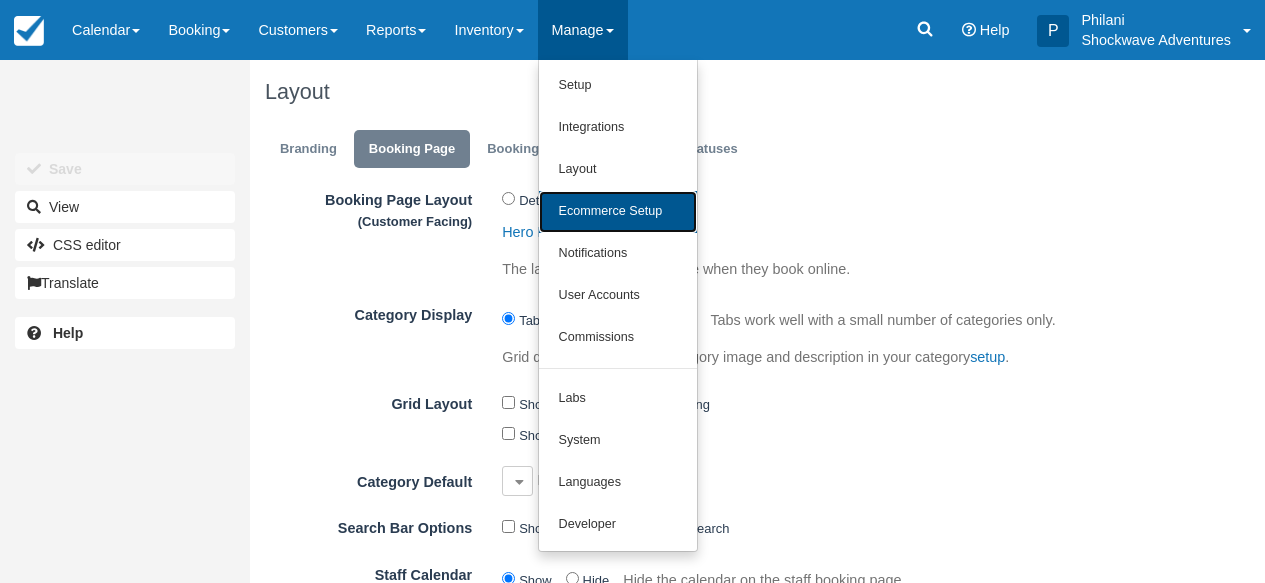 click on "Ecommerce Setup" at bounding box center (618, 212) 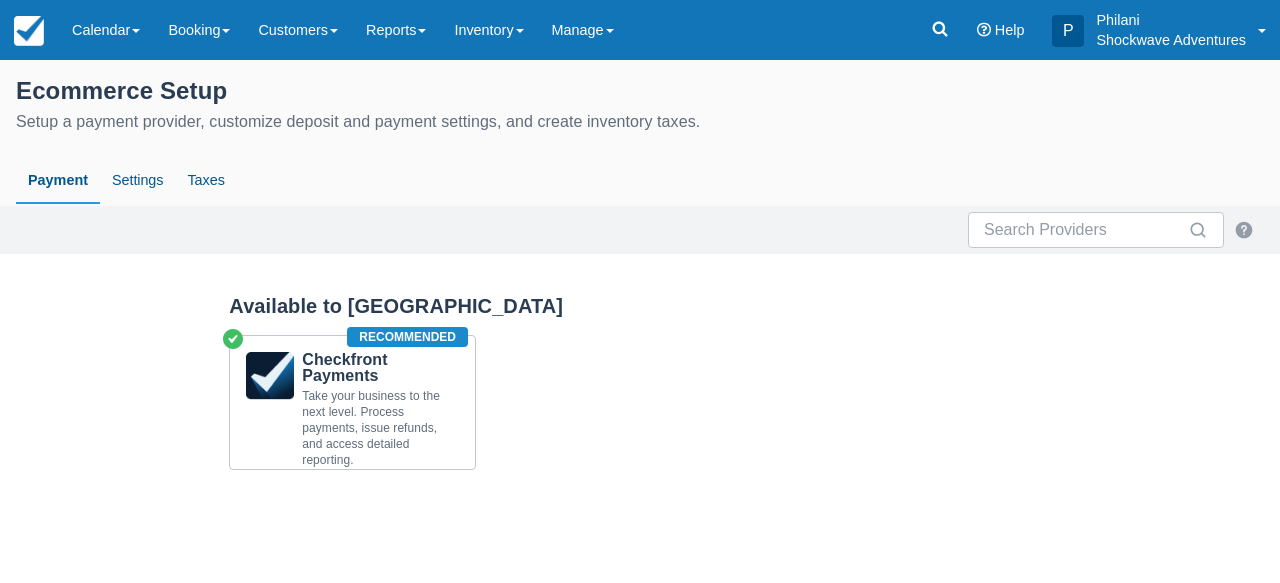 scroll, scrollTop: 0, scrollLeft: 0, axis: both 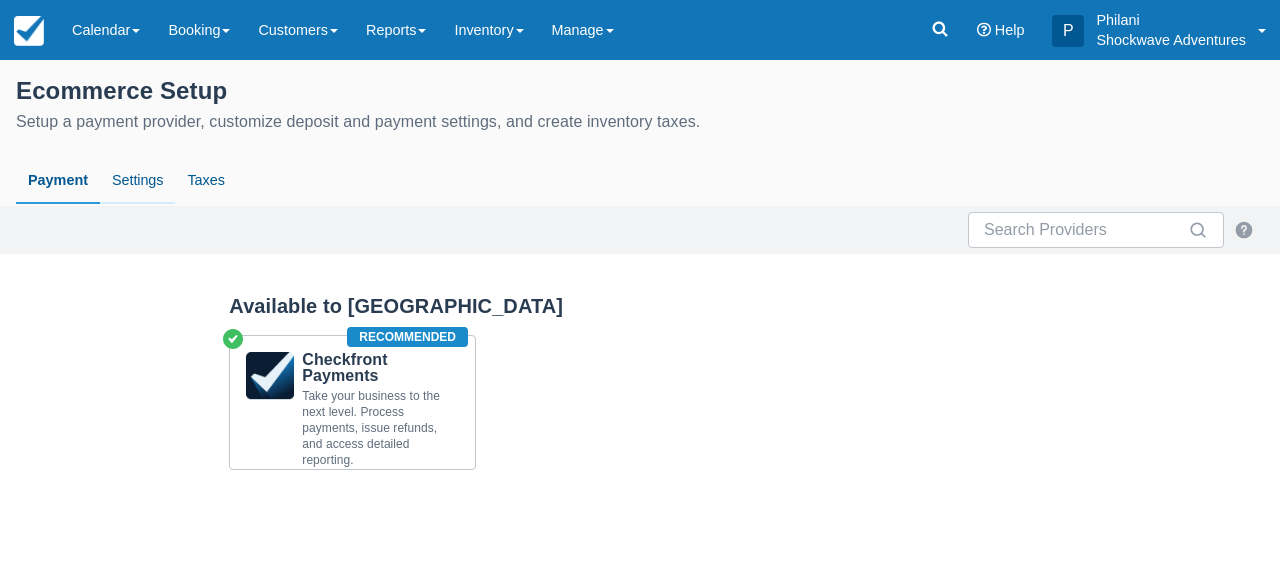 click on "Settings" at bounding box center (137, 181) 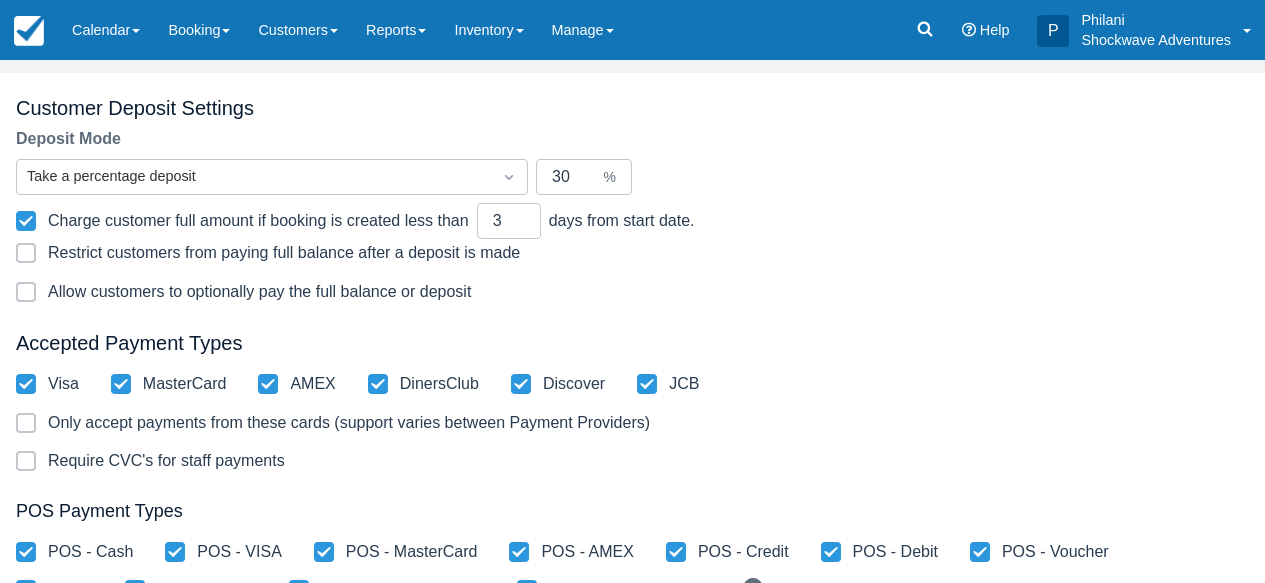 scroll, scrollTop: 240, scrollLeft: 0, axis: vertical 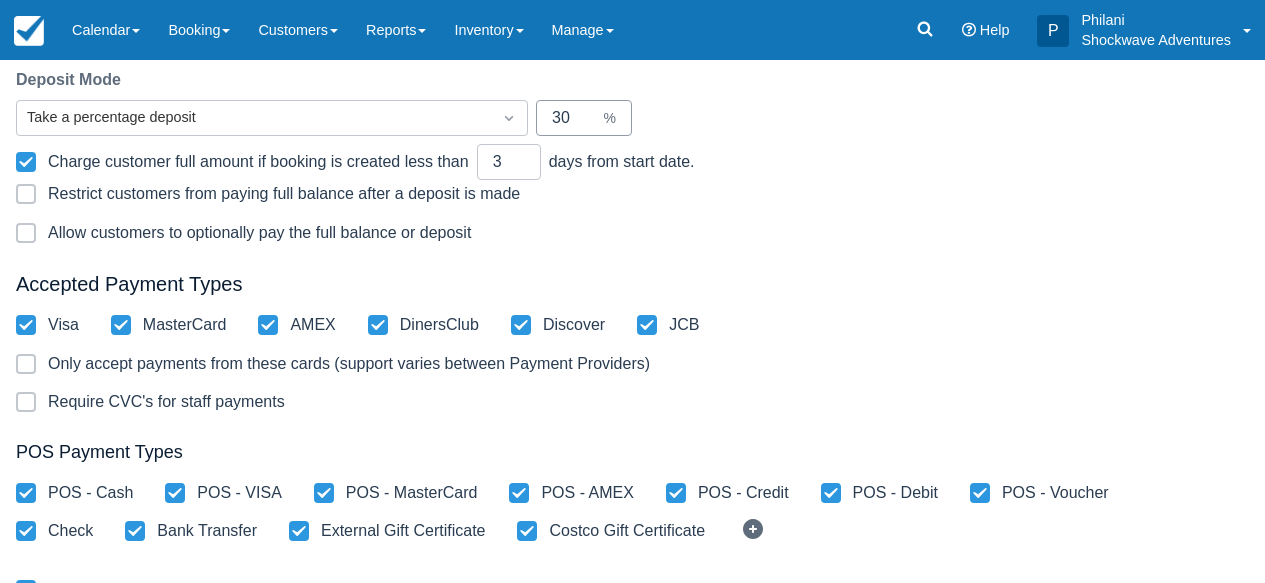 click on "30" at bounding box center [576, 118] 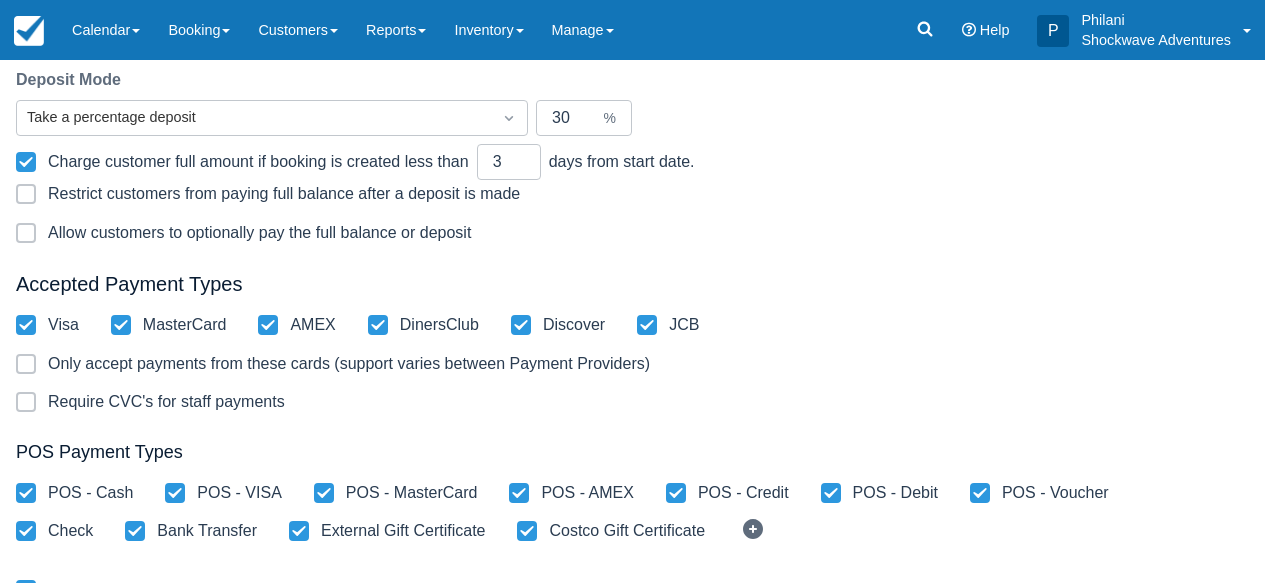 click 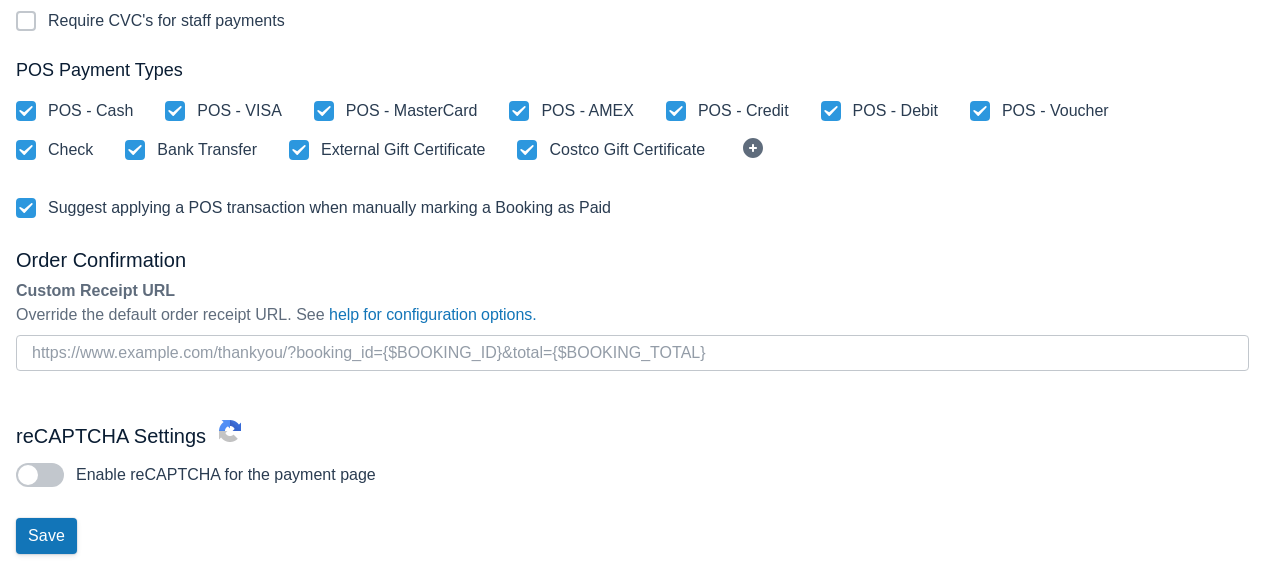 scroll, scrollTop: 679, scrollLeft: 0, axis: vertical 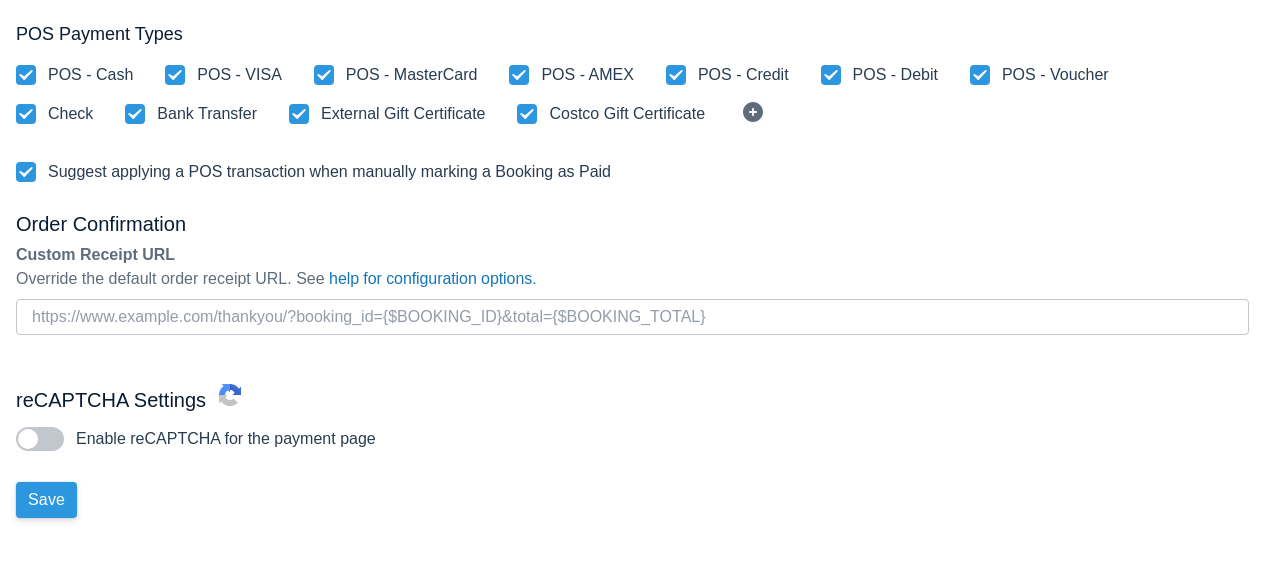 click on "Save" at bounding box center [46, 500] 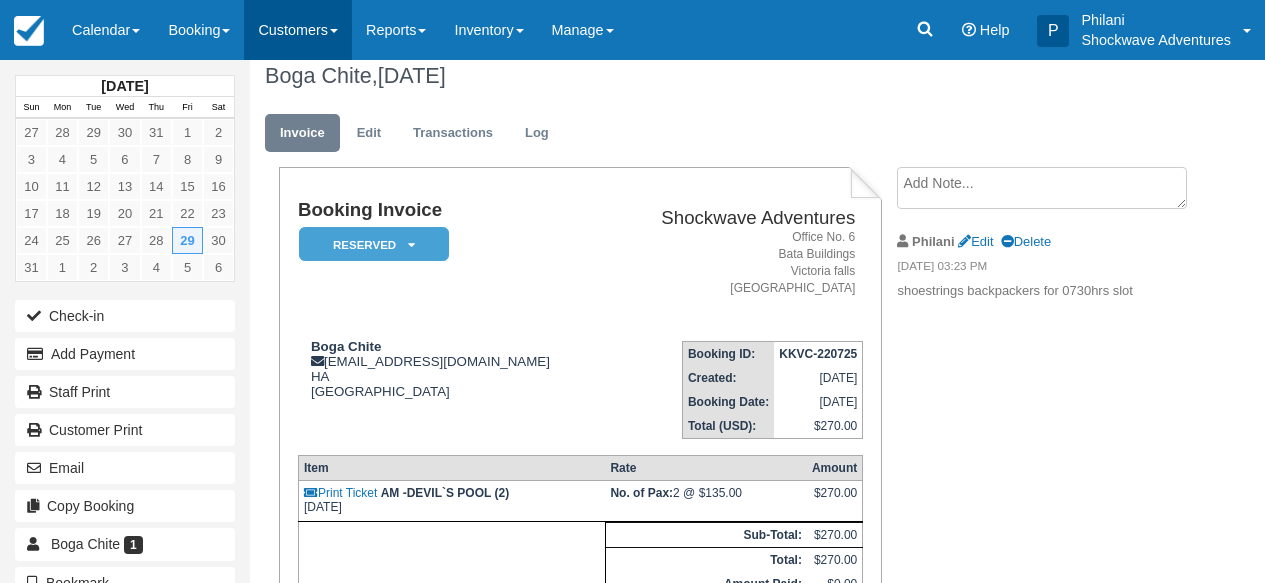 scroll, scrollTop: 16, scrollLeft: 0, axis: vertical 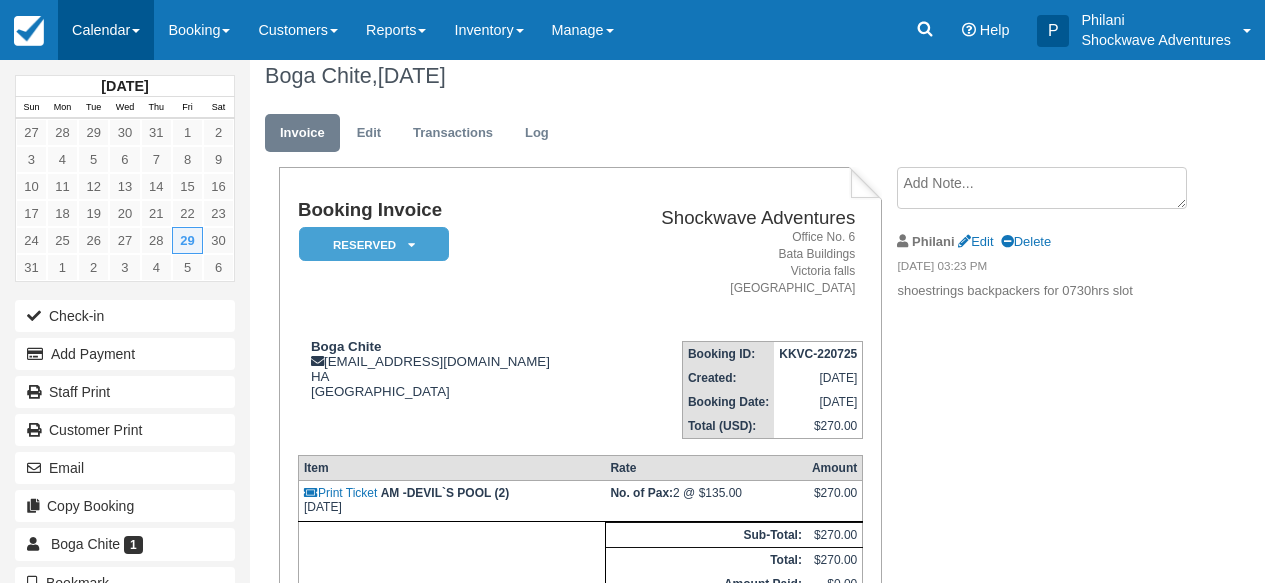 click on "Calendar" at bounding box center [106, 30] 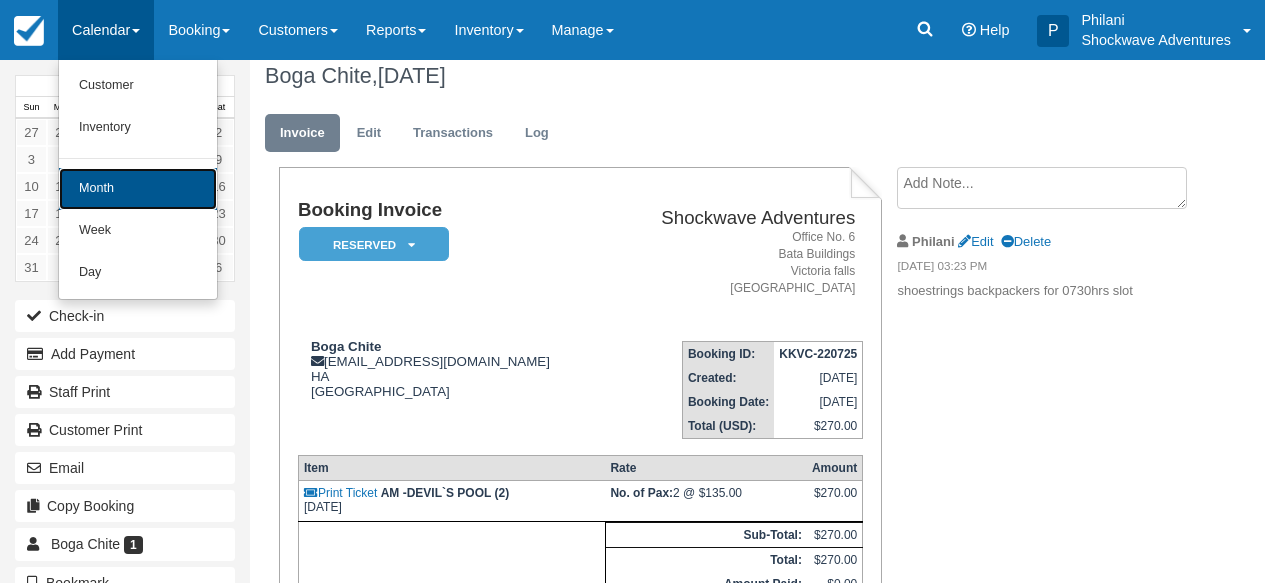 click on "Month" at bounding box center [138, 189] 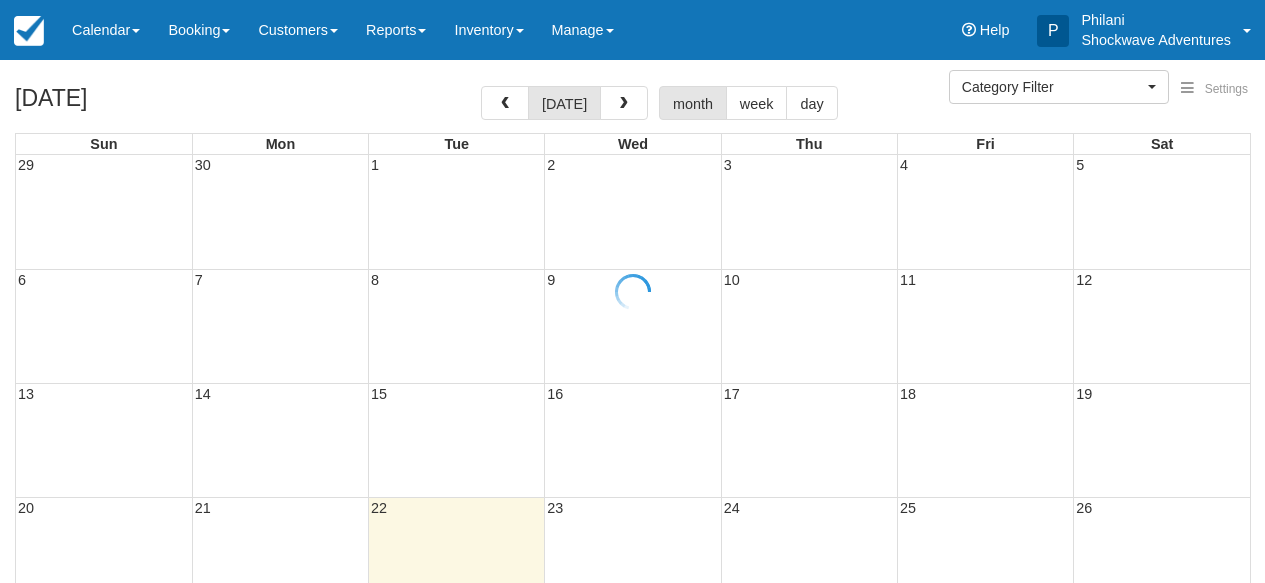 select 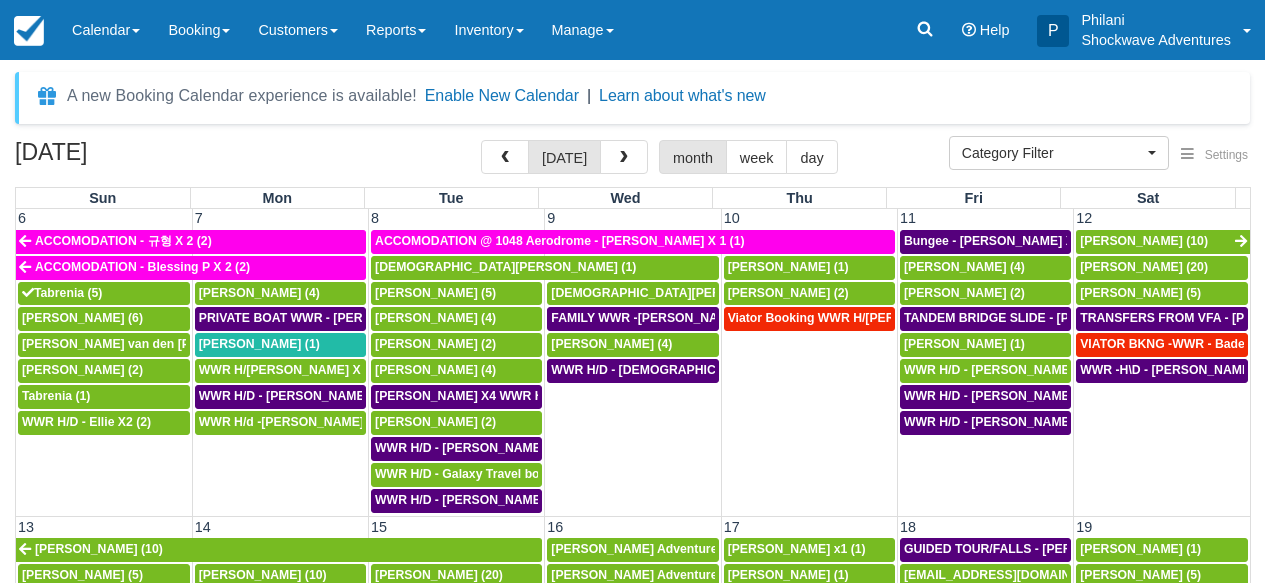 scroll, scrollTop: 306, scrollLeft: 0, axis: vertical 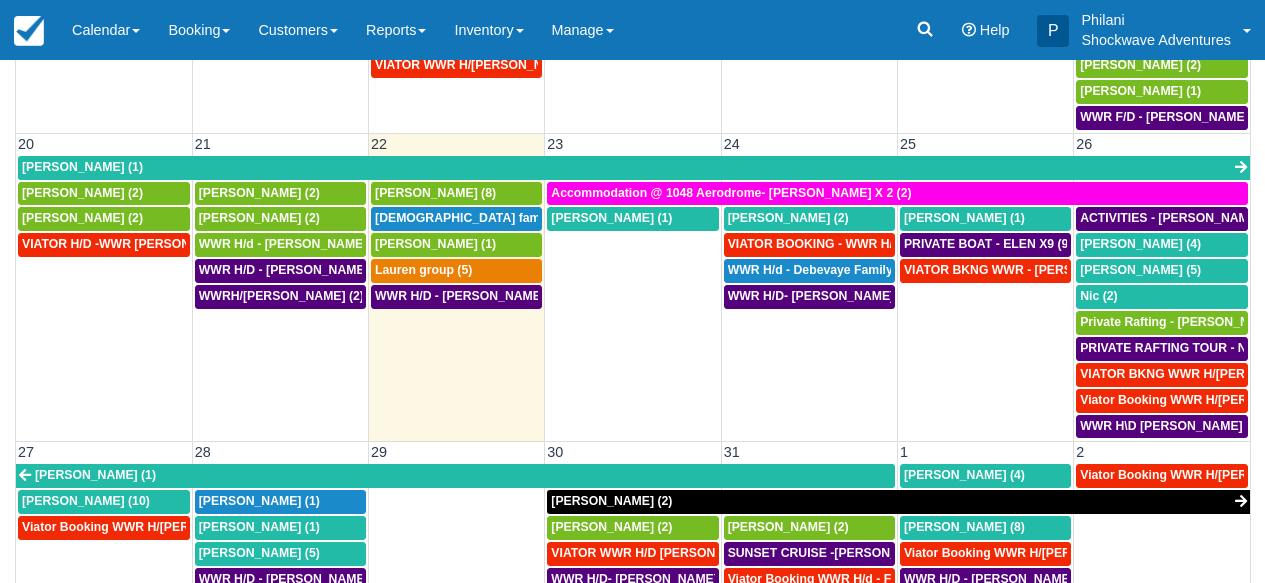 click on "26" at bounding box center (1162, 144) 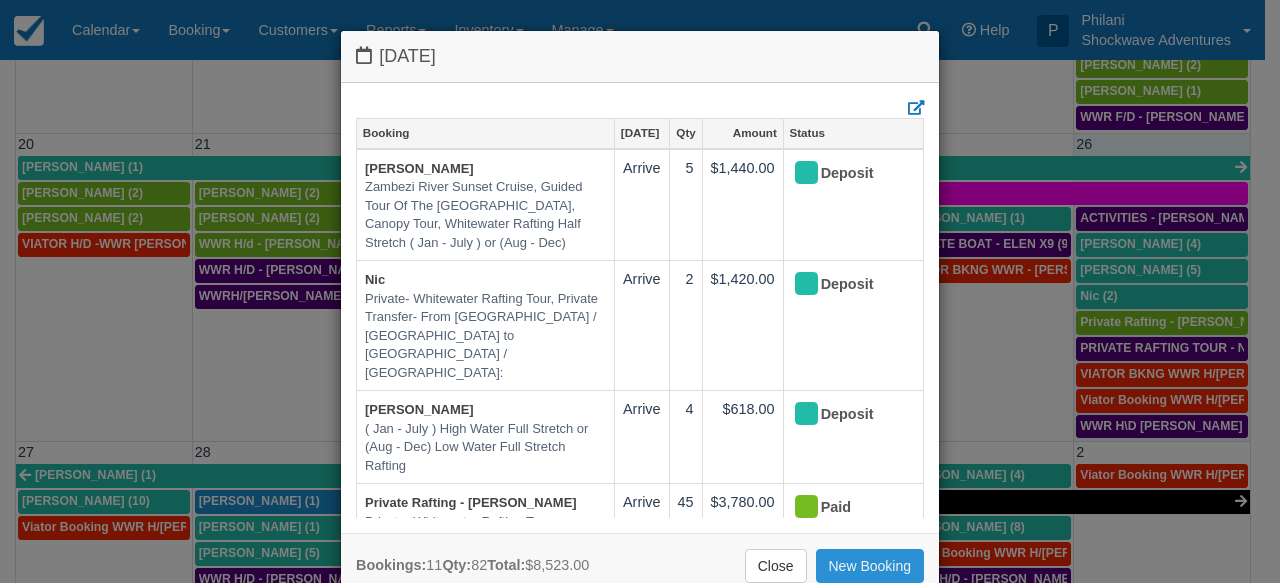 click on "New Booking" at bounding box center [870, 566] 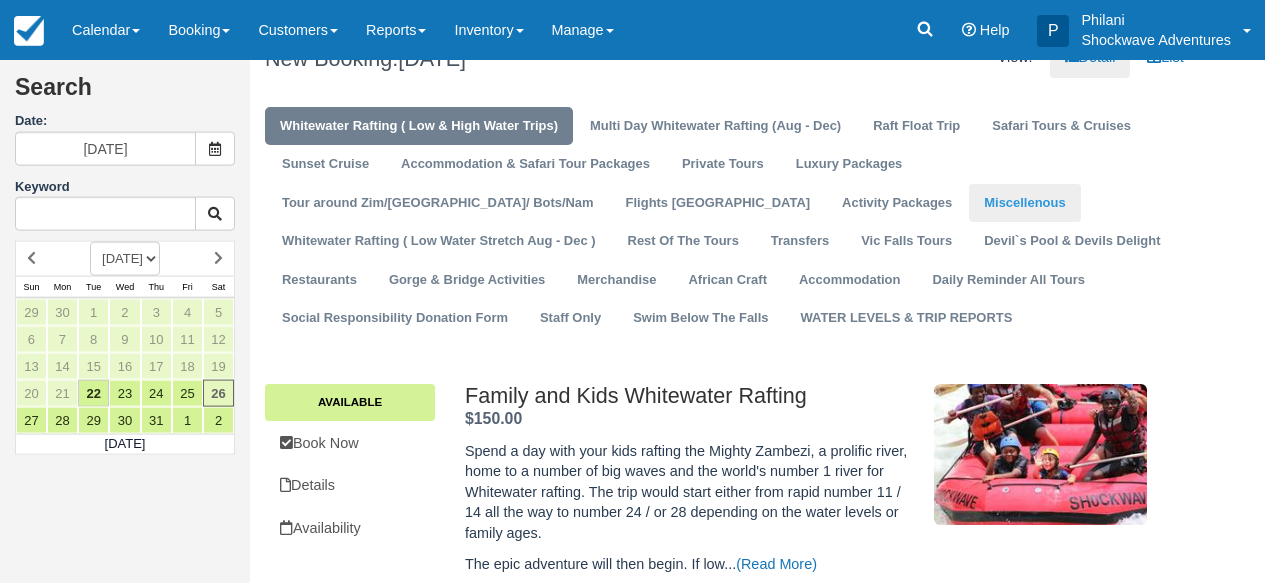 scroll, scrollTop: 48, scrollLeft: 0, axis: vertical 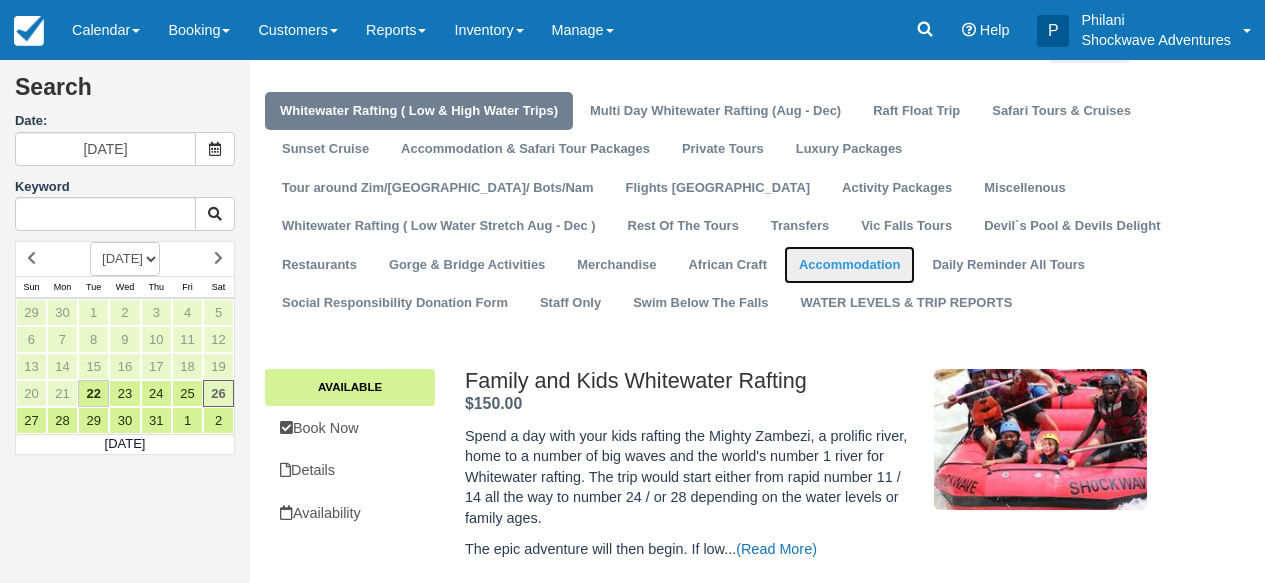 click on "Accommodation" at bounding box center (849, 265) 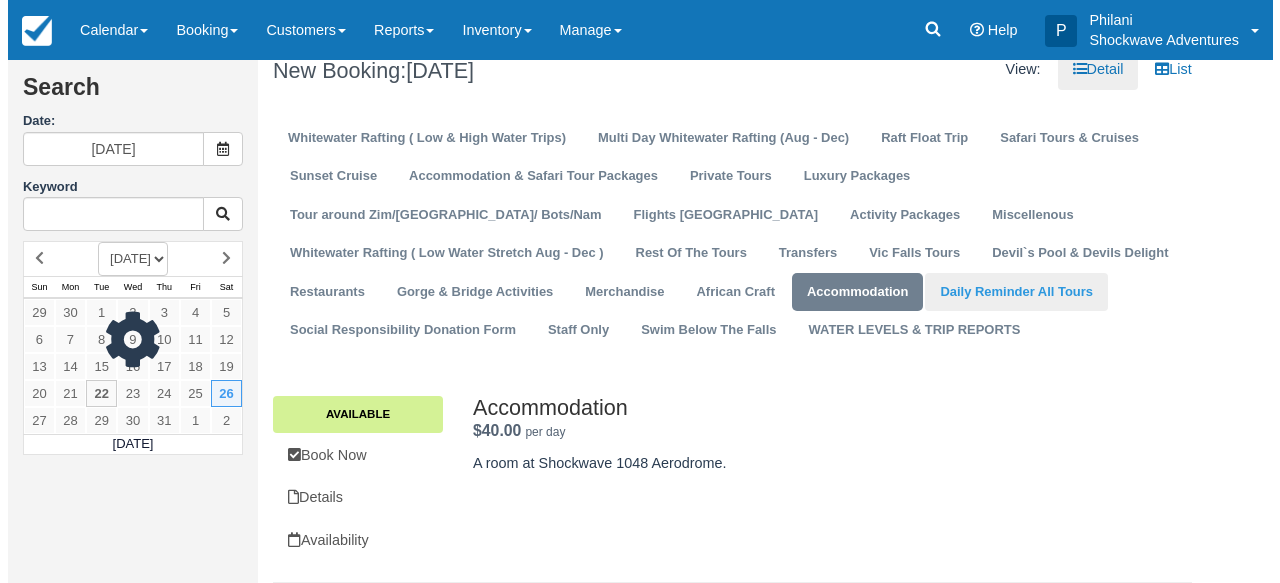 scroll, scrollTop: 21, scrollLeft: 0, axis: vertical 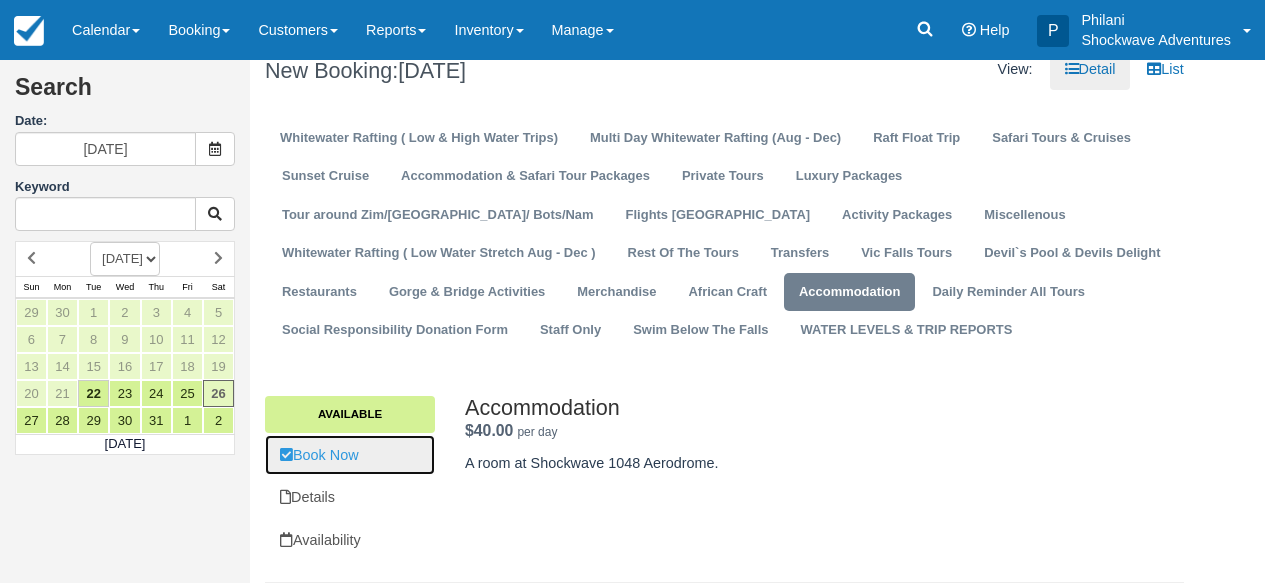 click on "Book Now" at bounding box center [350, 455] 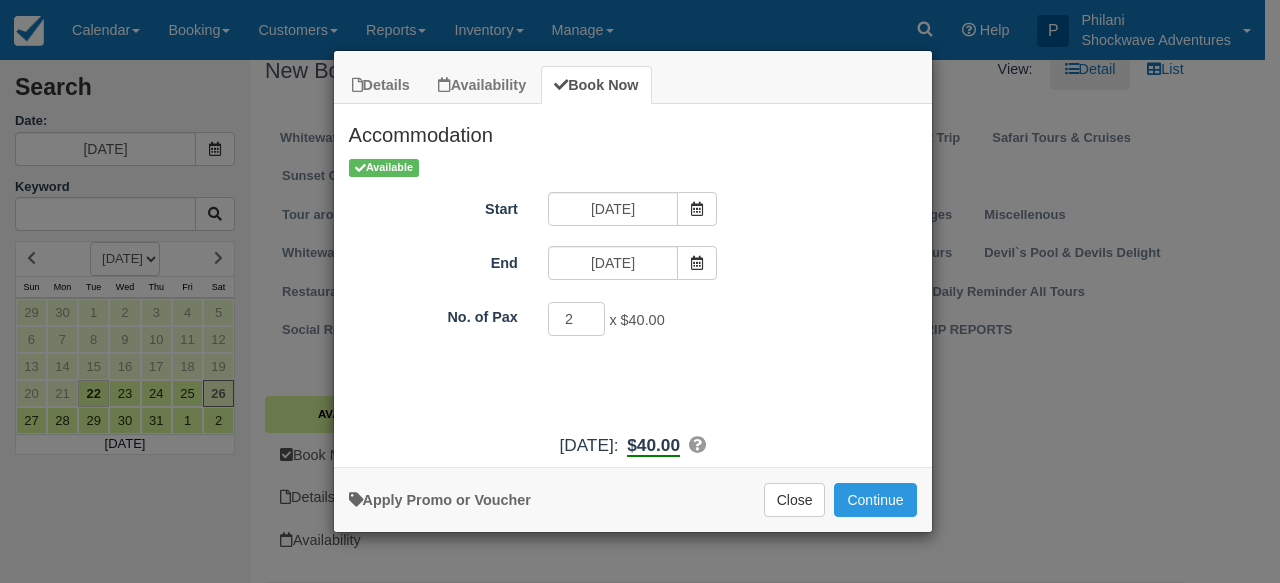 click on "2" at bounding box center [577, 319] 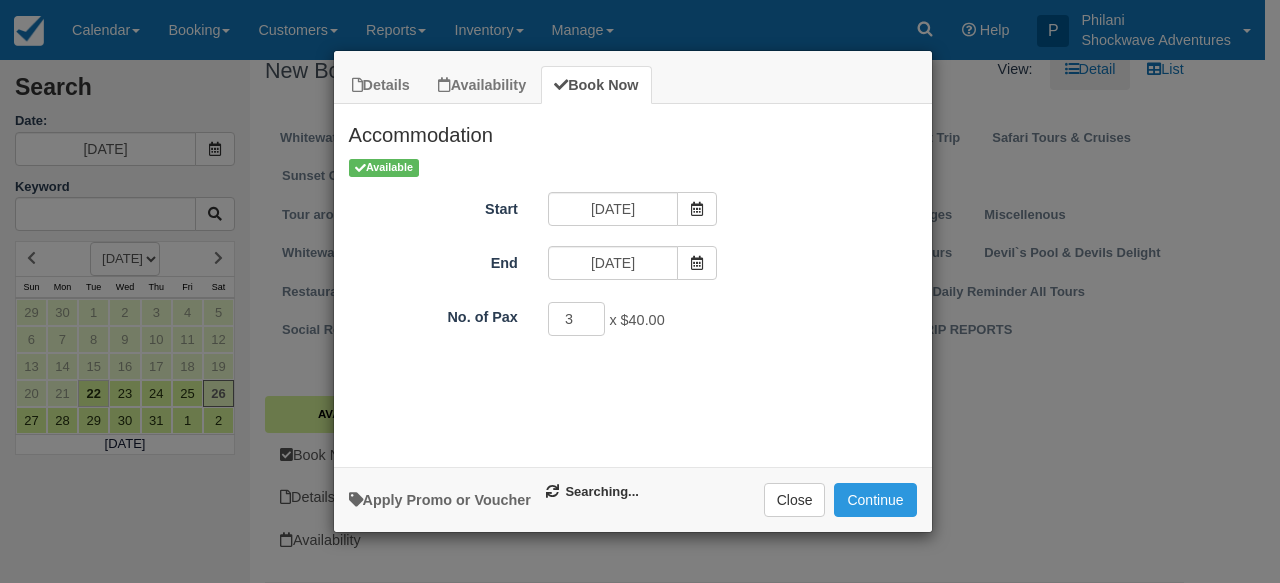 click on "3" at bounding box center (577, 319) 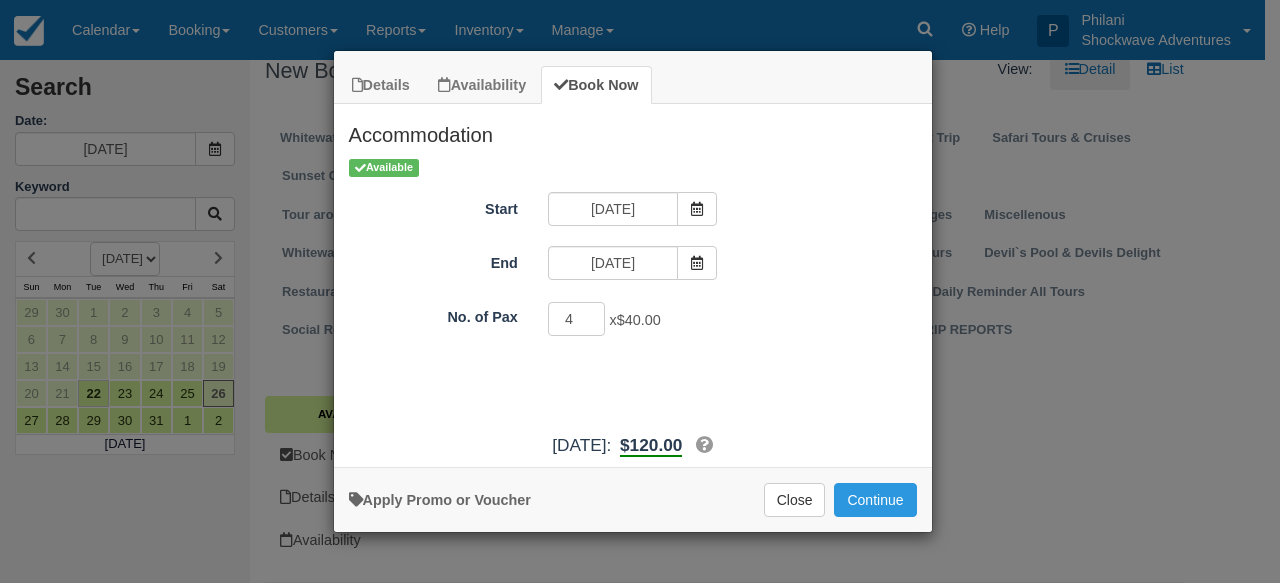 click on "4" at bounding box center (577, 319) 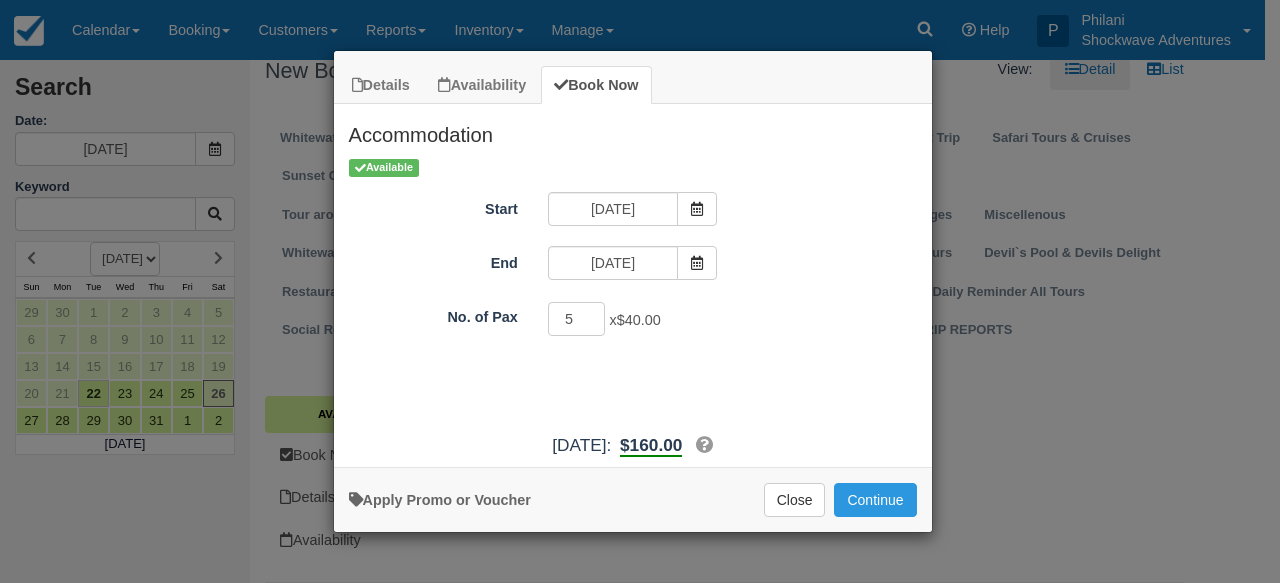 type on "5" 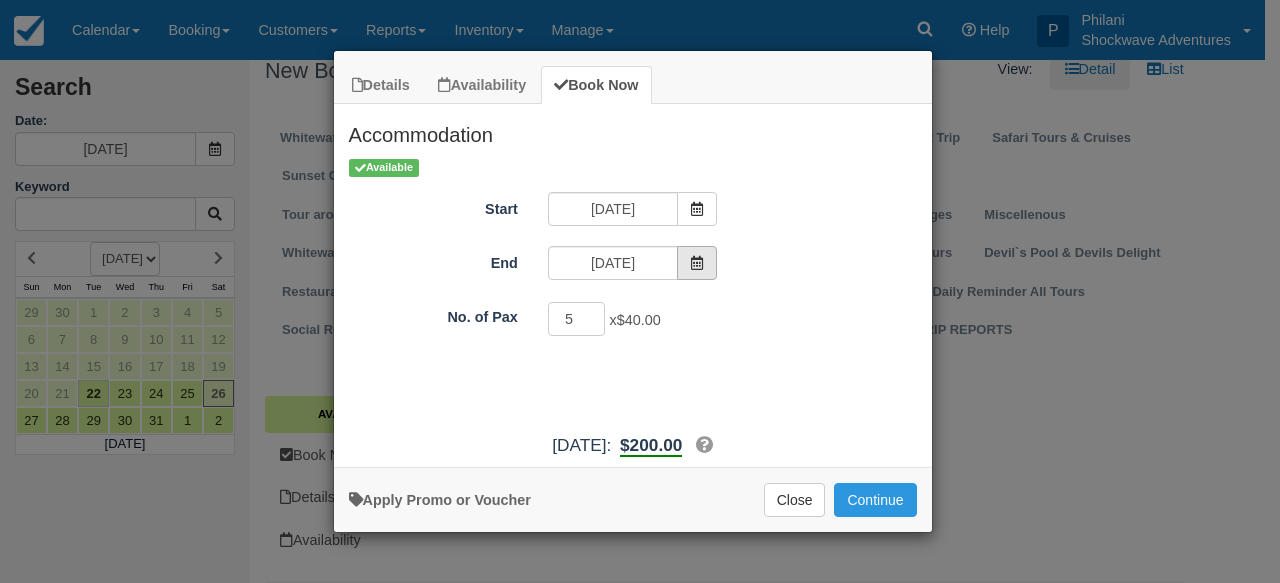 click at bounding box center [697, 263] 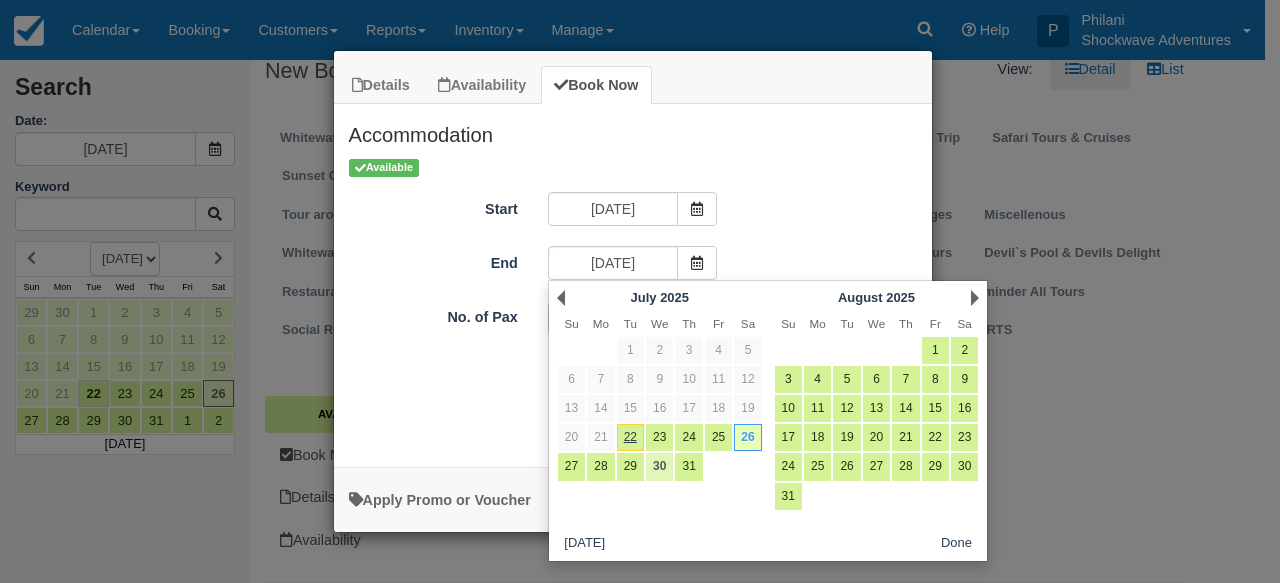 click on "30" at bounding box center (659, 466) 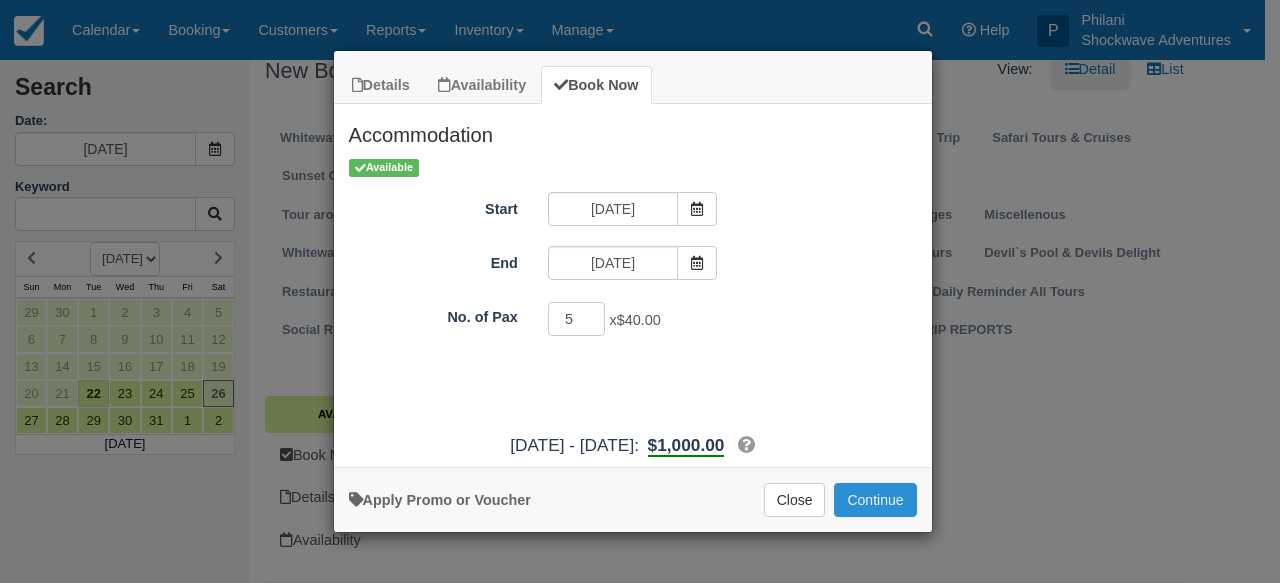 click on "Continue" at bounding box center (875, 500) 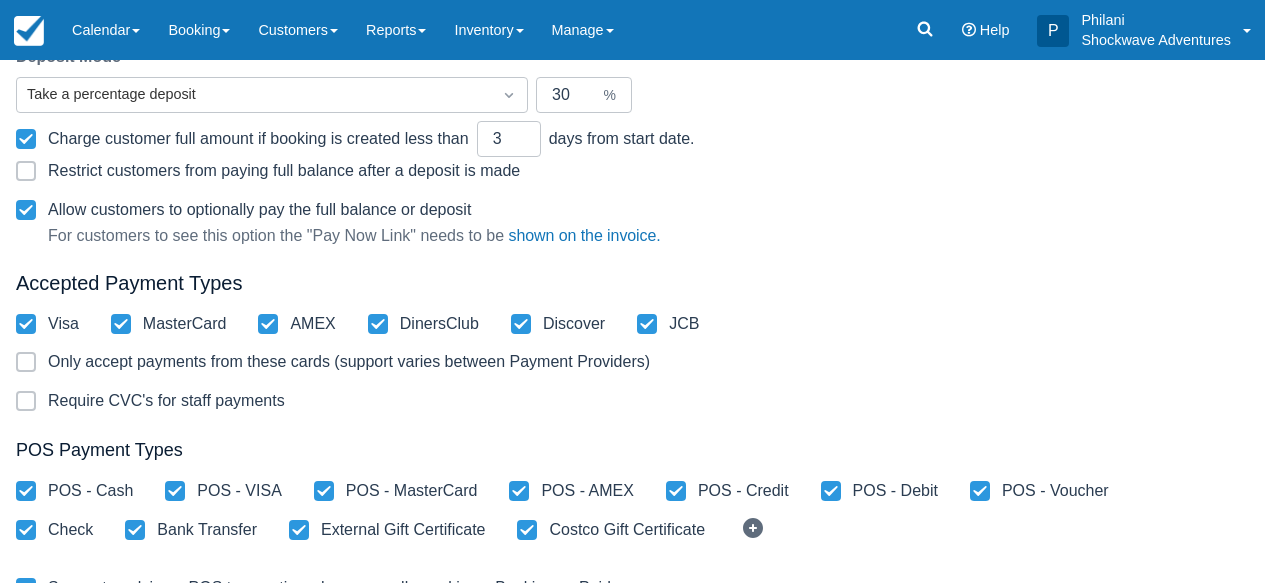 scroll, scrollTop: 0, scrollLeft: 0, axis: both 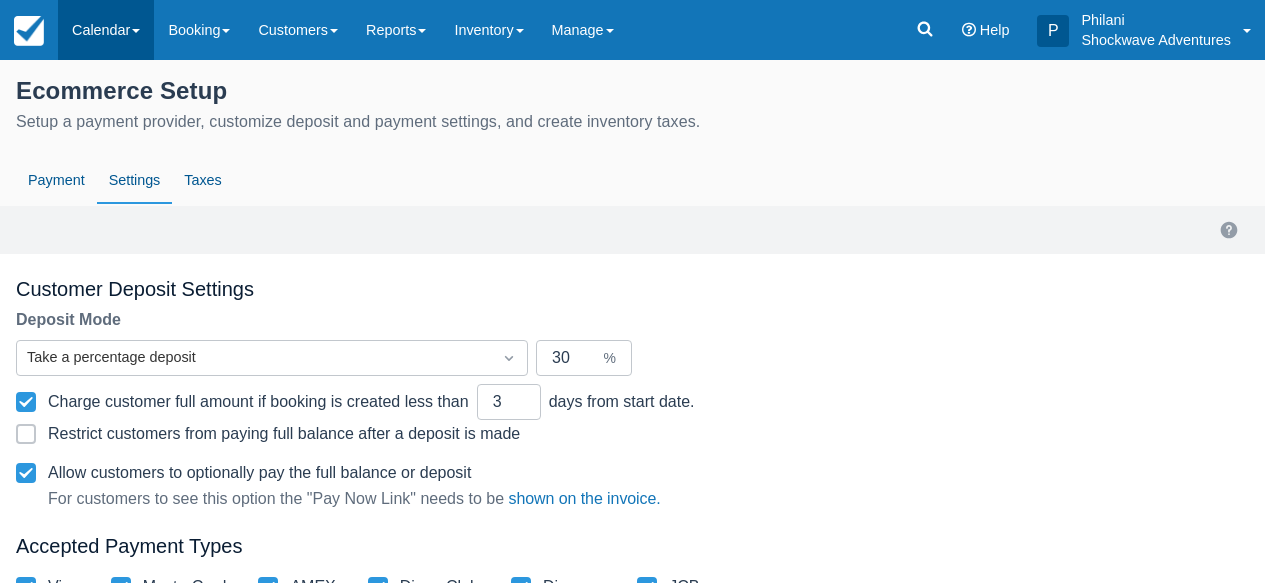 click on "Calendar" at bounding box center [106, 30] 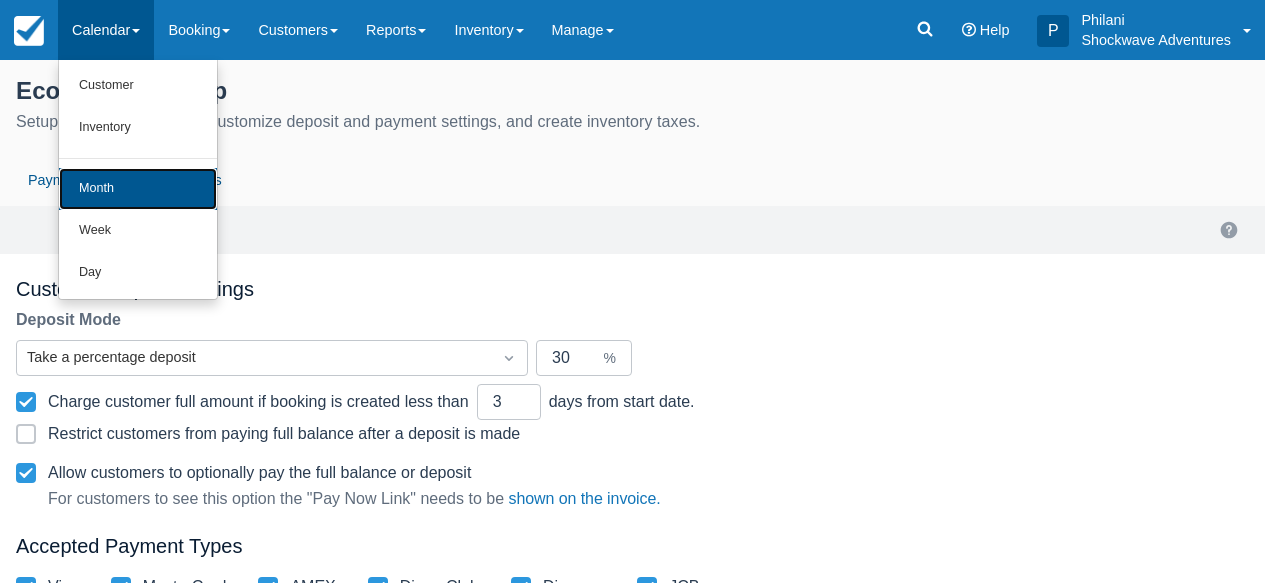 click on "Month" at bounding box center (138, 189) 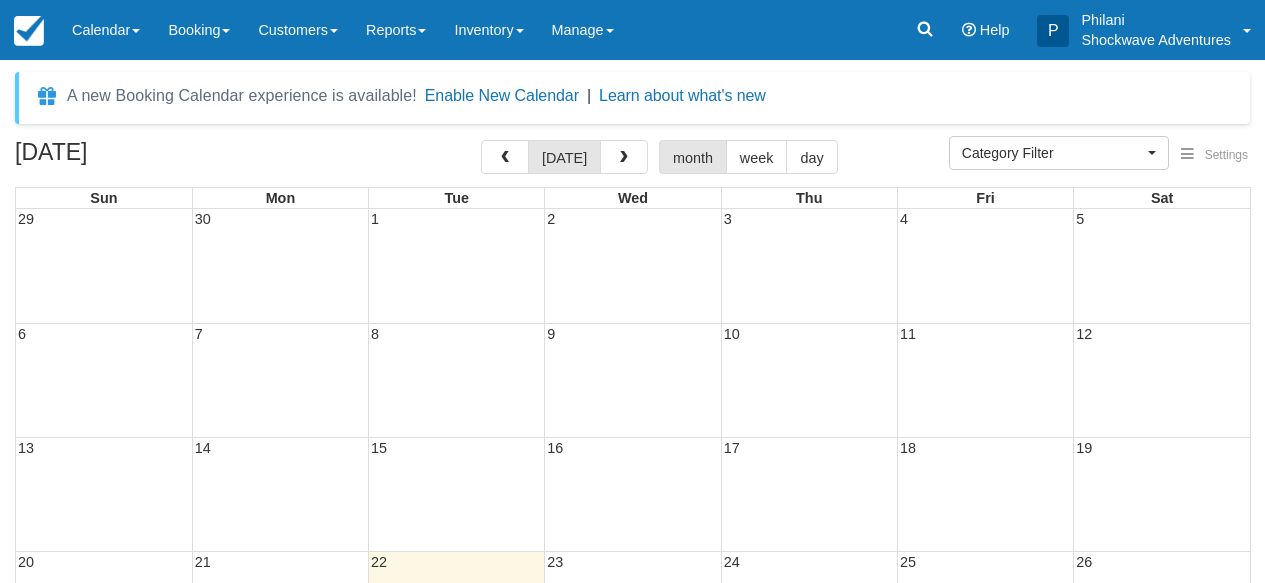 select 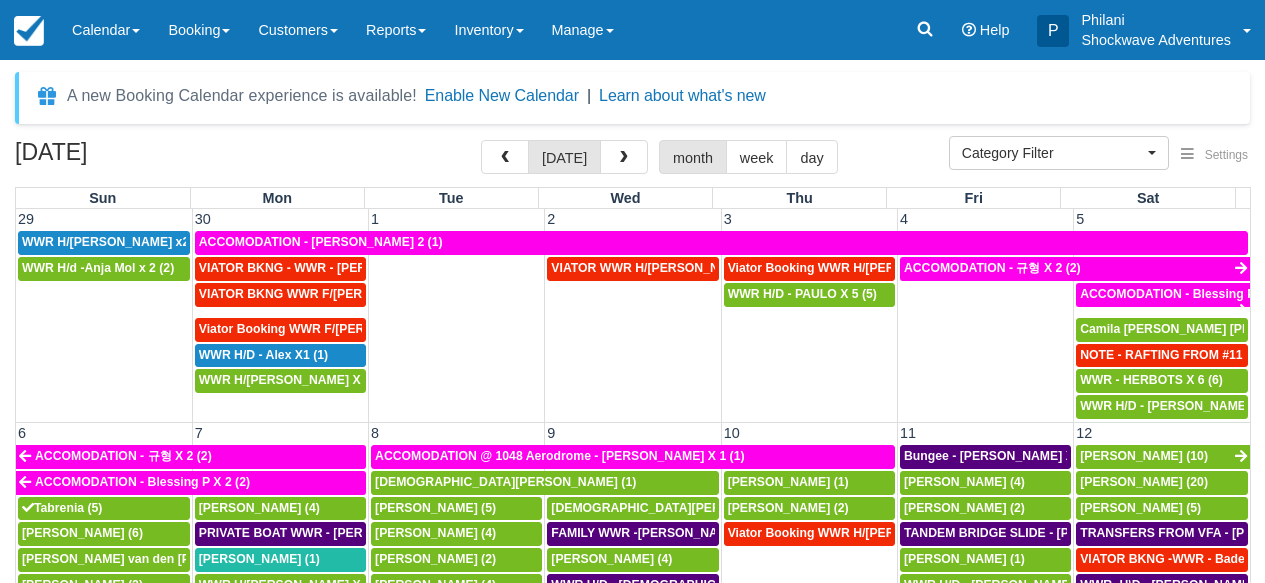 scroll, scrollTop: 160, scrollLeft: 0, axis: vertical 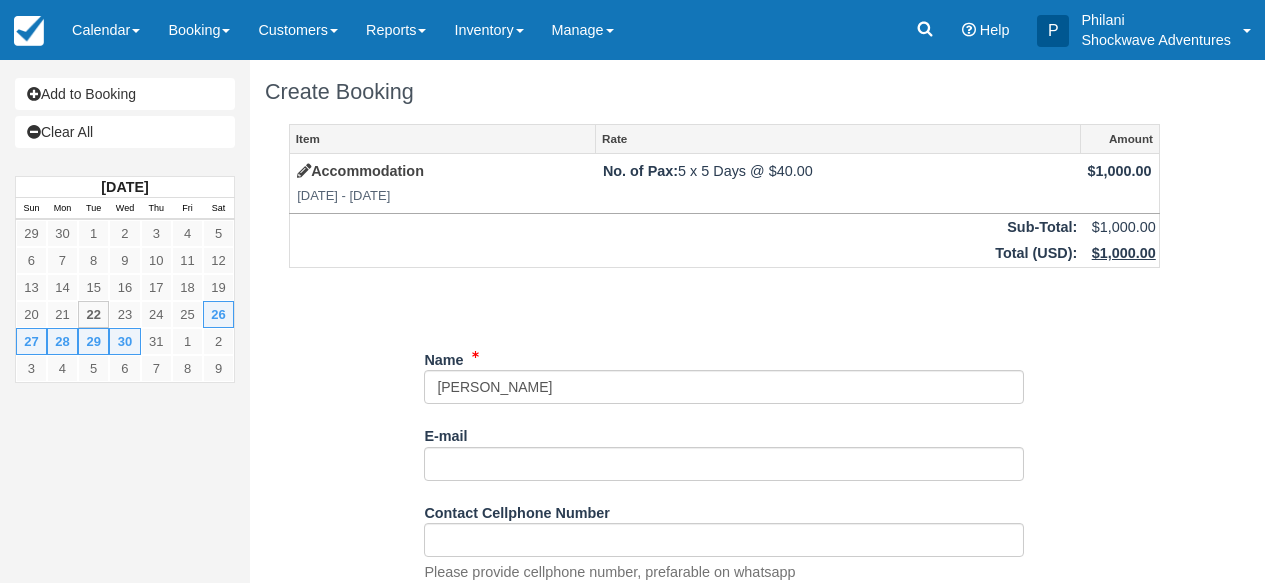 type on "[PERSON_NAME]" 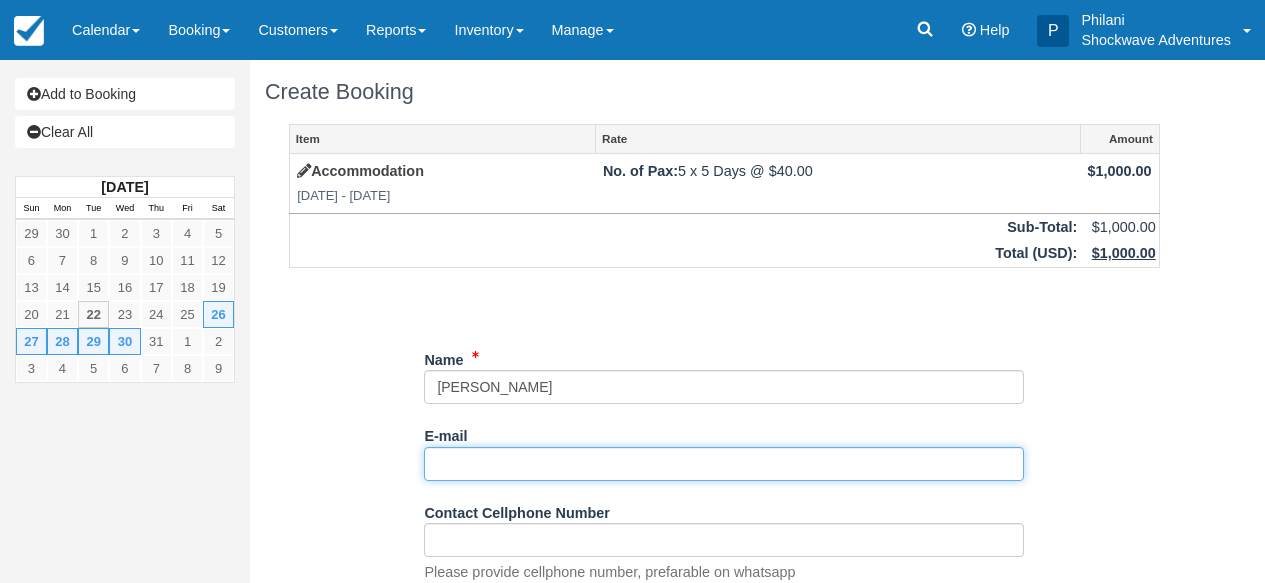 click on "E-mail" at bounding box center [724, 464] 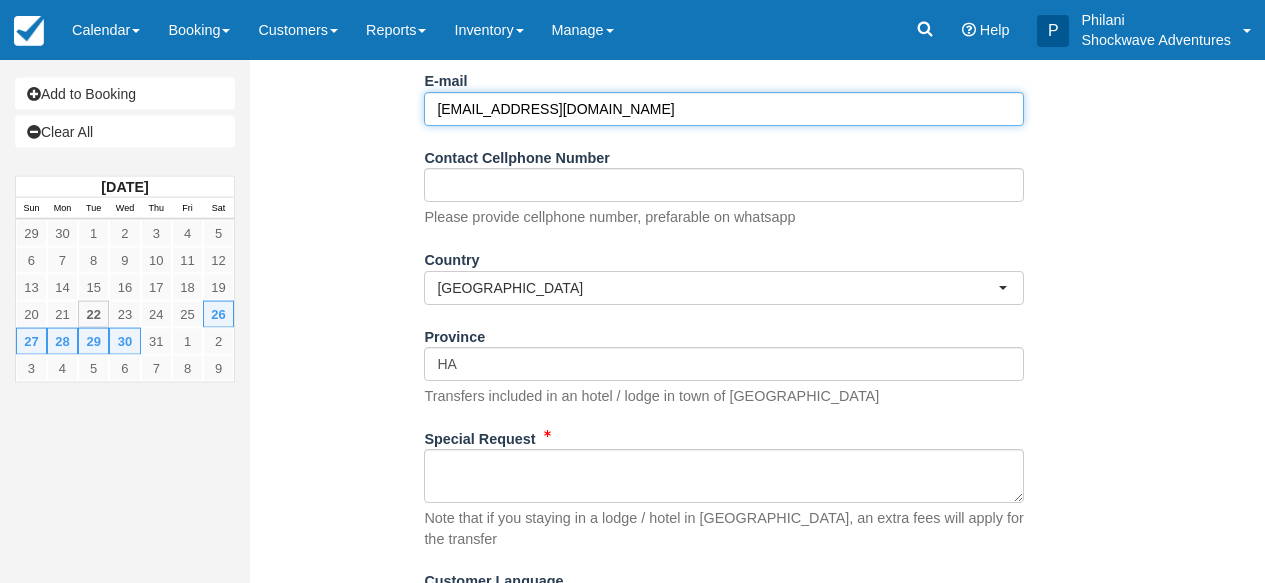 scroll, scrollTop: 451, scrollLeft: 0, axis: vertical 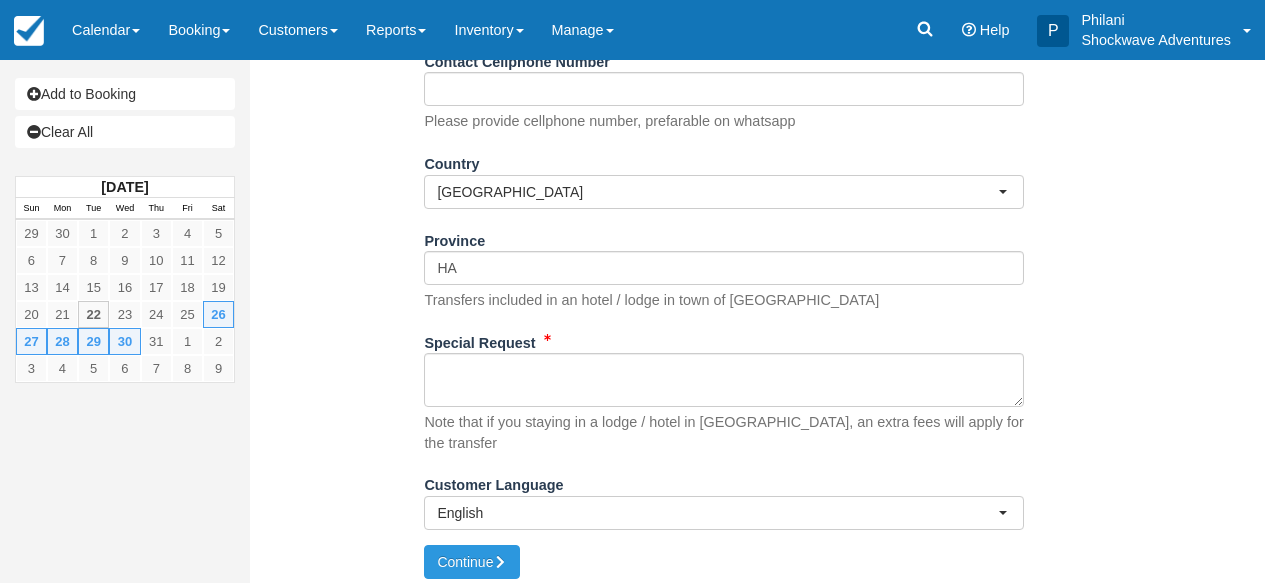 type on "Kuemunyoro@gmail.com" 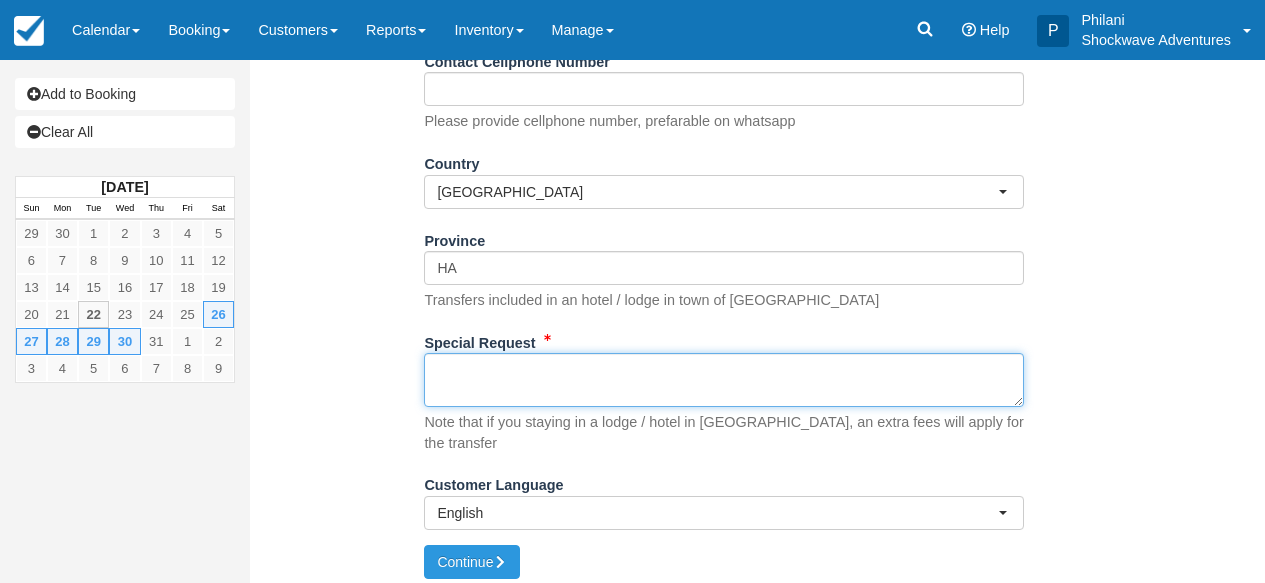 click on "Special Request" at bounding box center (724, 380) 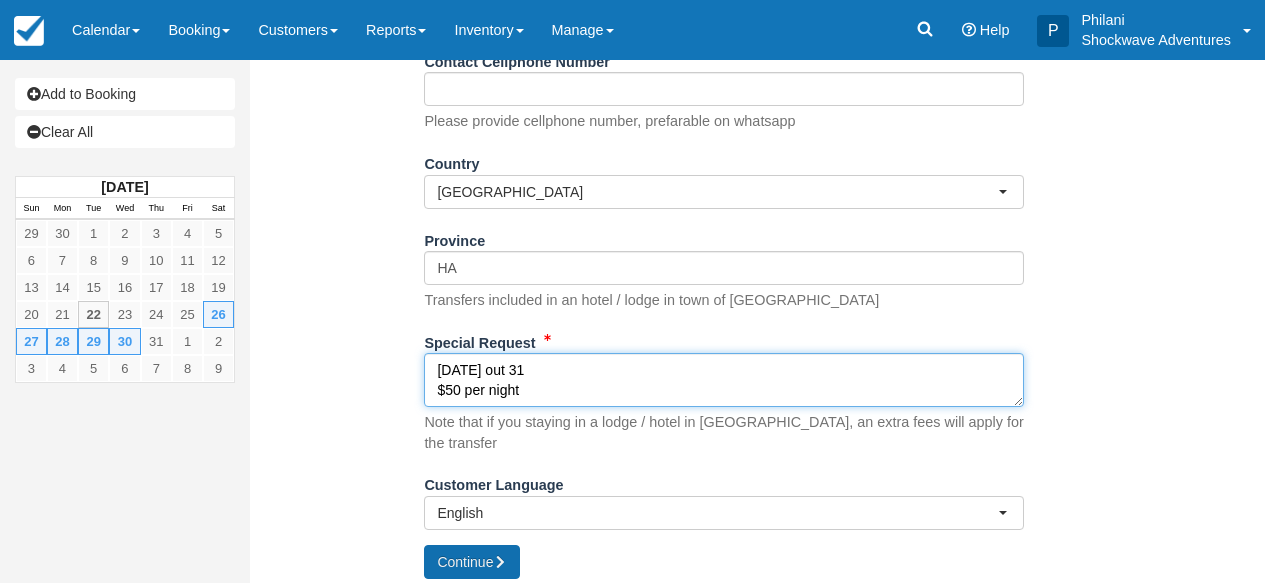 type on "26 July out 31
$50 per night" 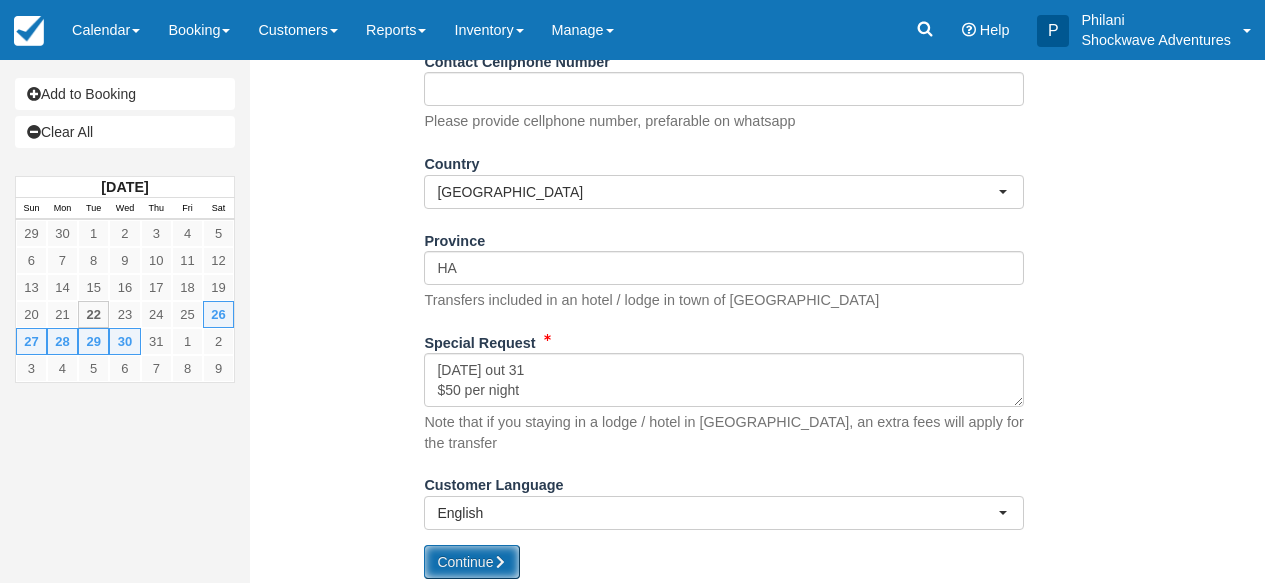 click on "Continue" at bounding box center [472, 562] 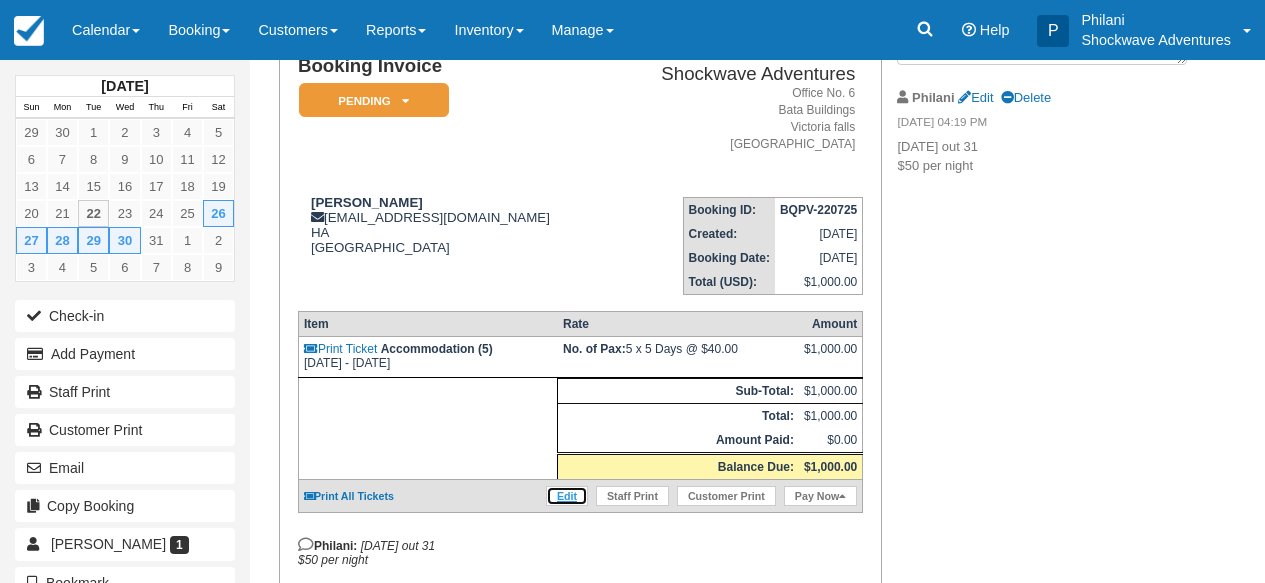 scroll, scrollTop: 160, scrollLeft: 0, axis: vertical 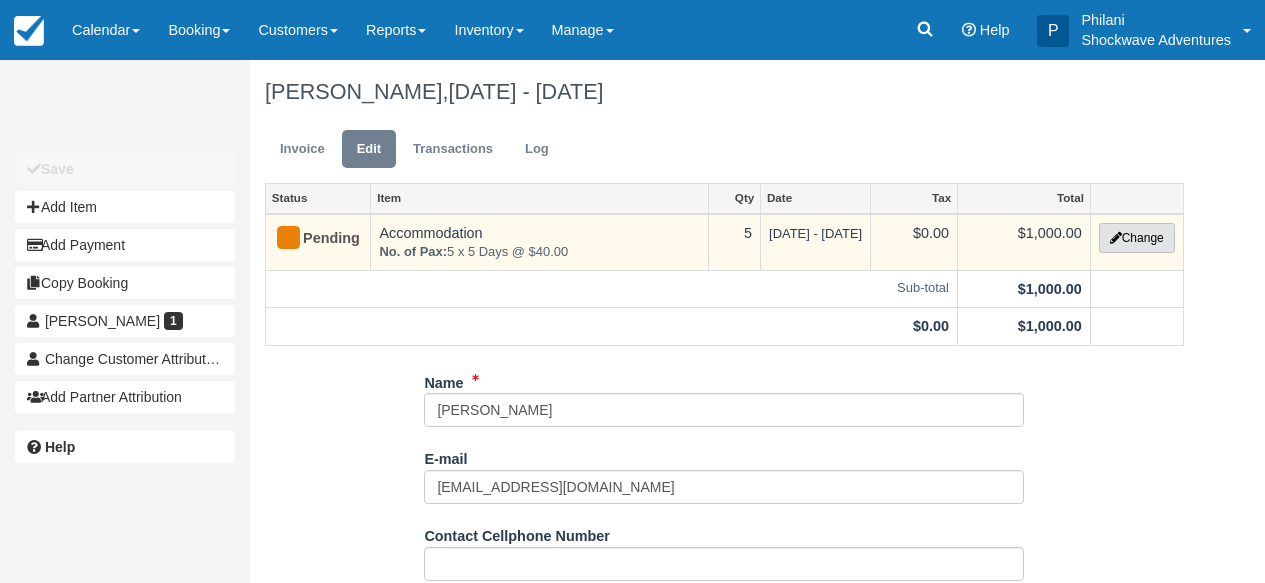 click on "Change" at bounding box center (1137, 238) 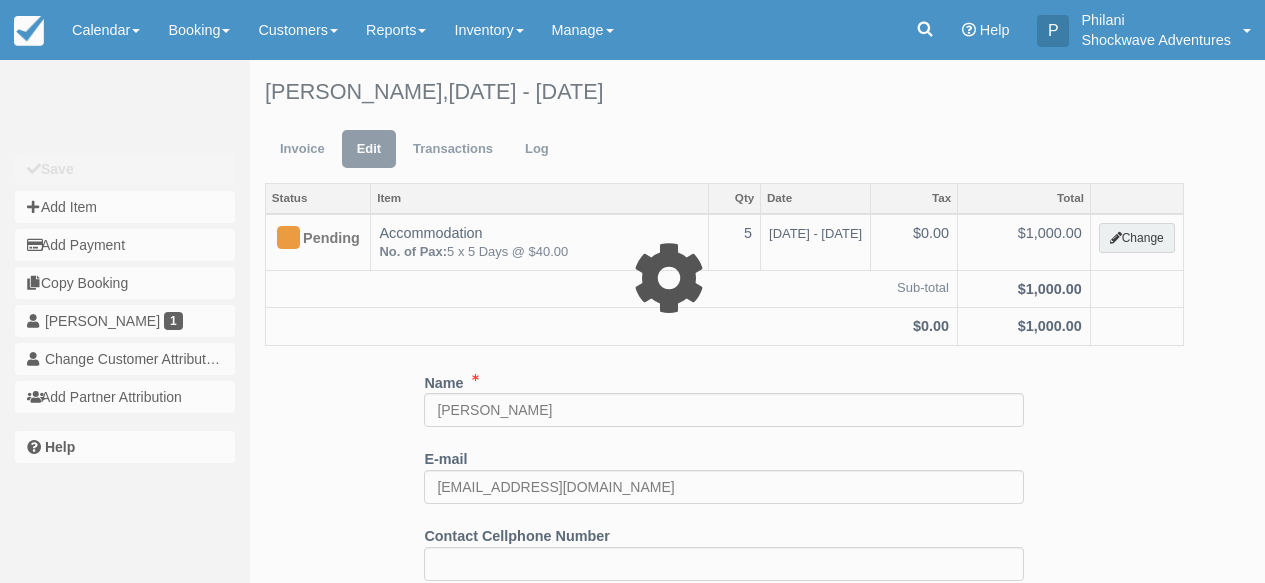 select on "33" 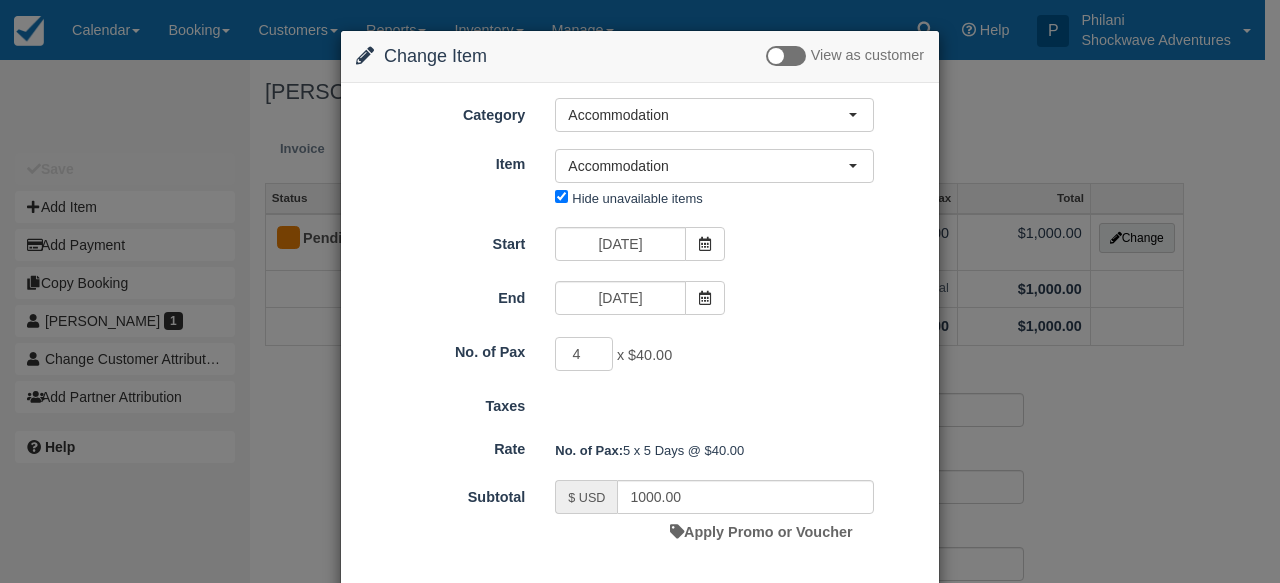 click on "4" at bounding box center (584, 354) 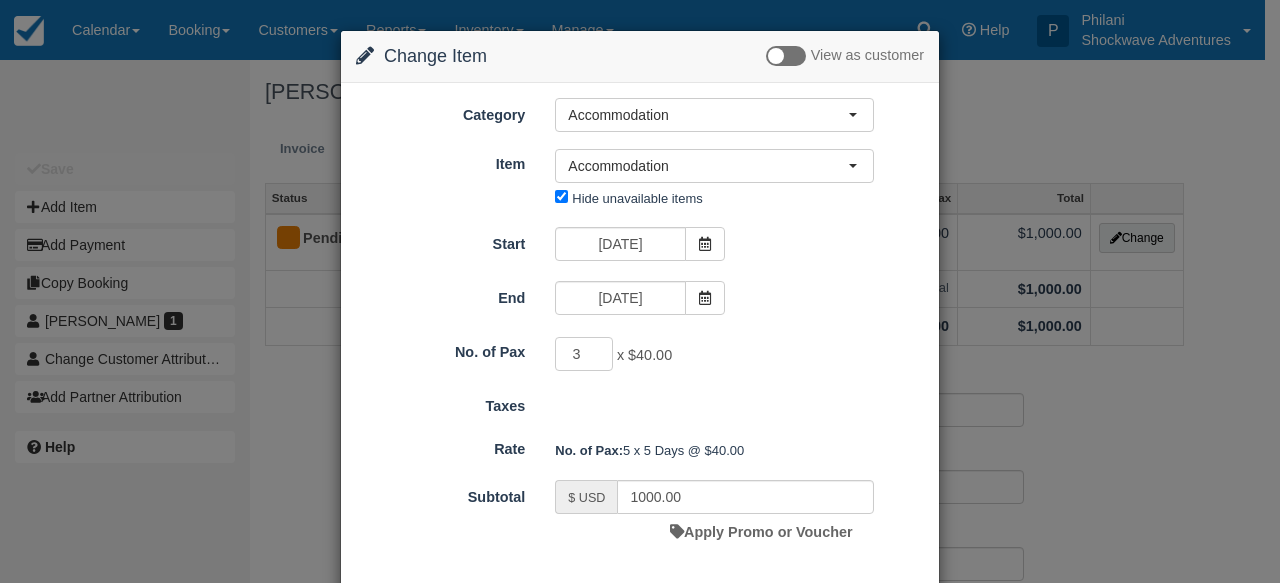 click on "3" at bounding box center [584, 354] 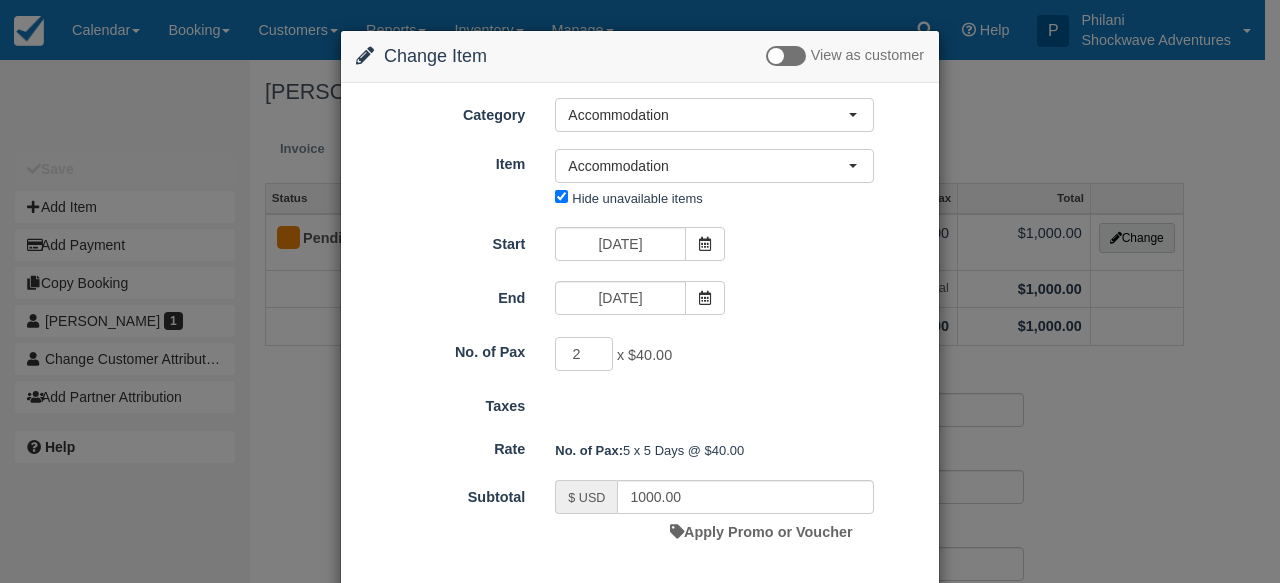 click on "2" at bounding box center [584, 354] 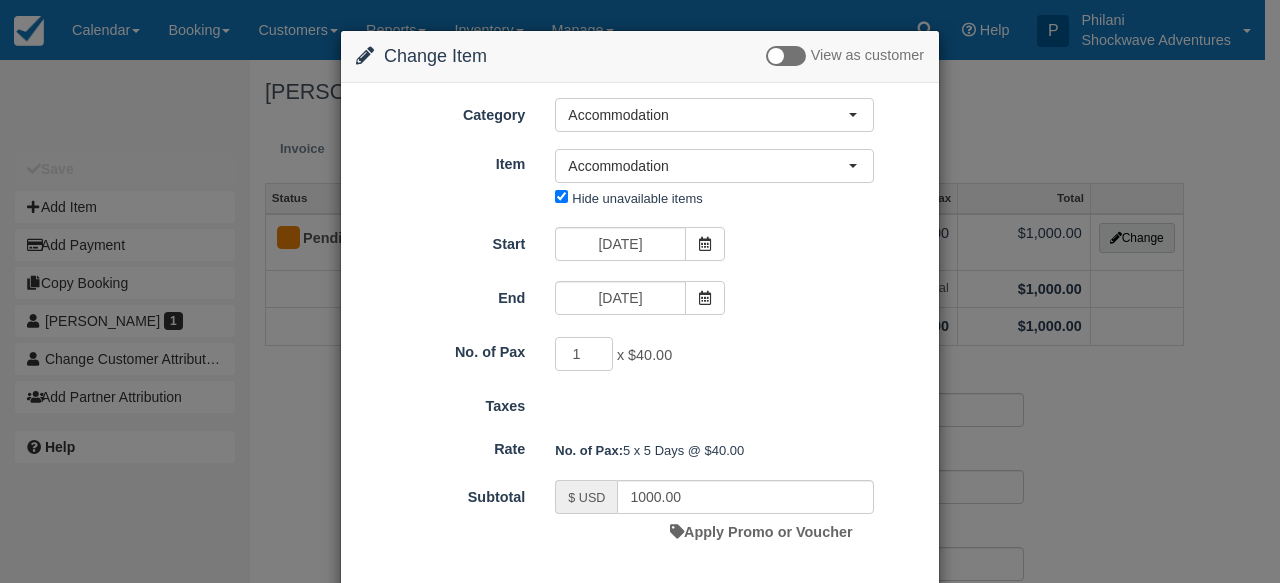 type on "1" 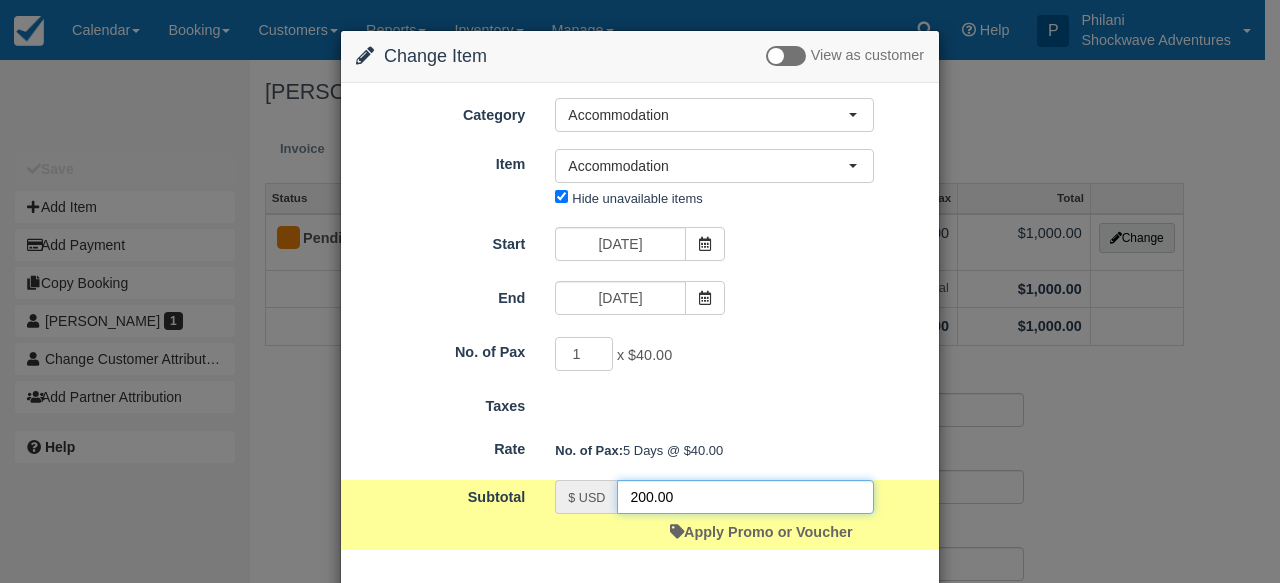 click on "200.00" at bounding box center (745, 497) 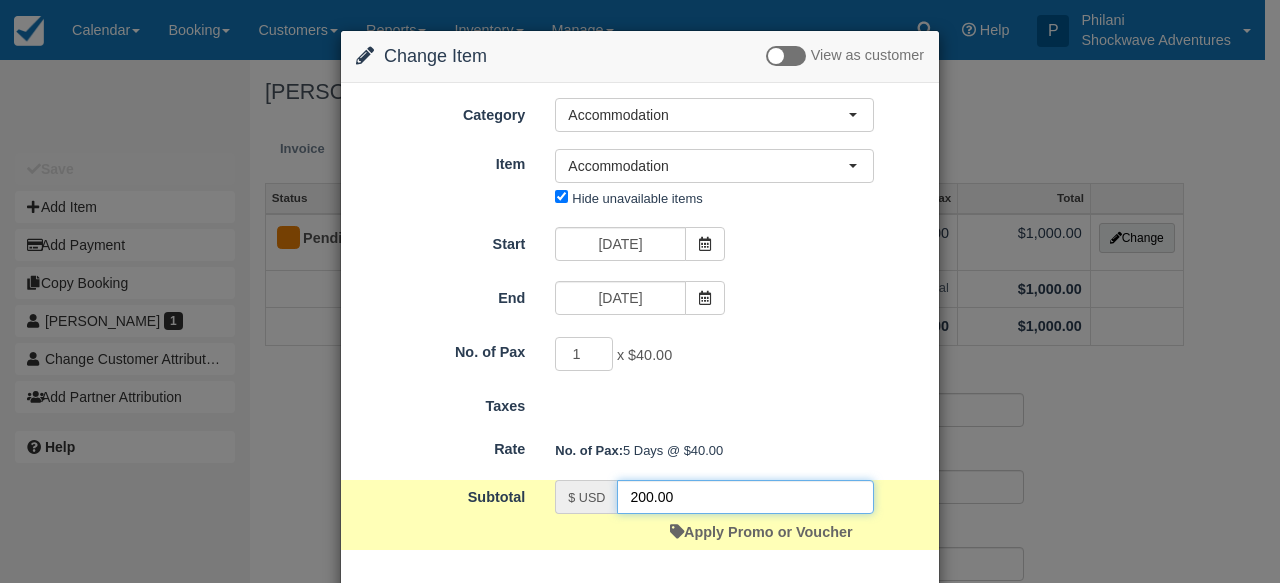 click on "200.00" at bounding box center [745, 497] 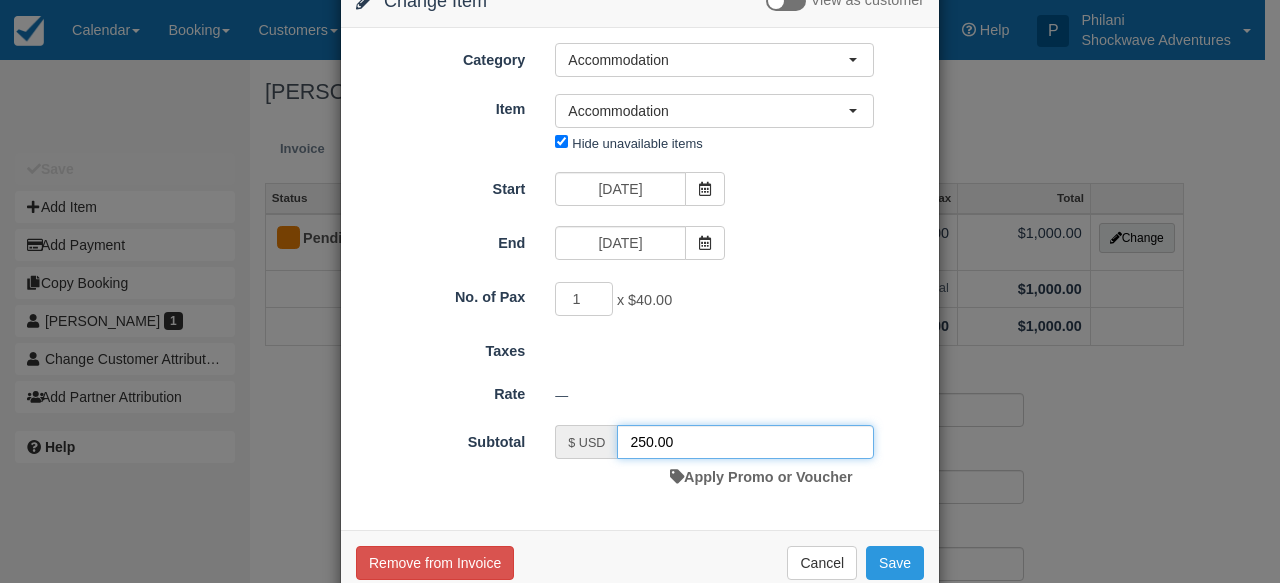 scroll, scrollTop: 98, scrollLeft: 0, axis: vertical 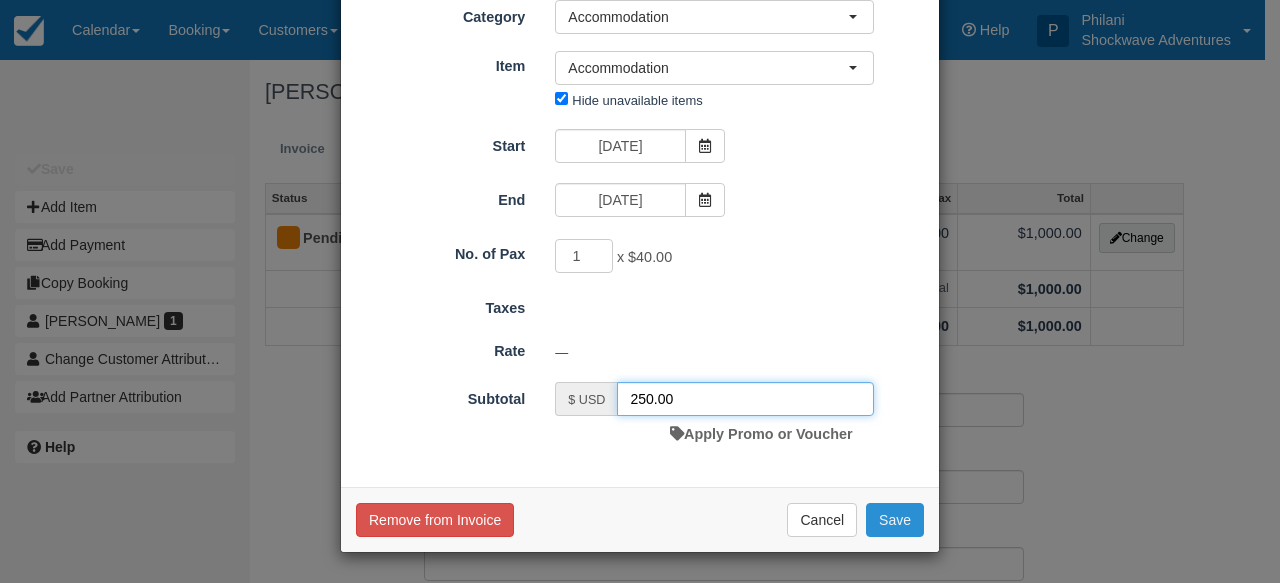 type on "250.00" 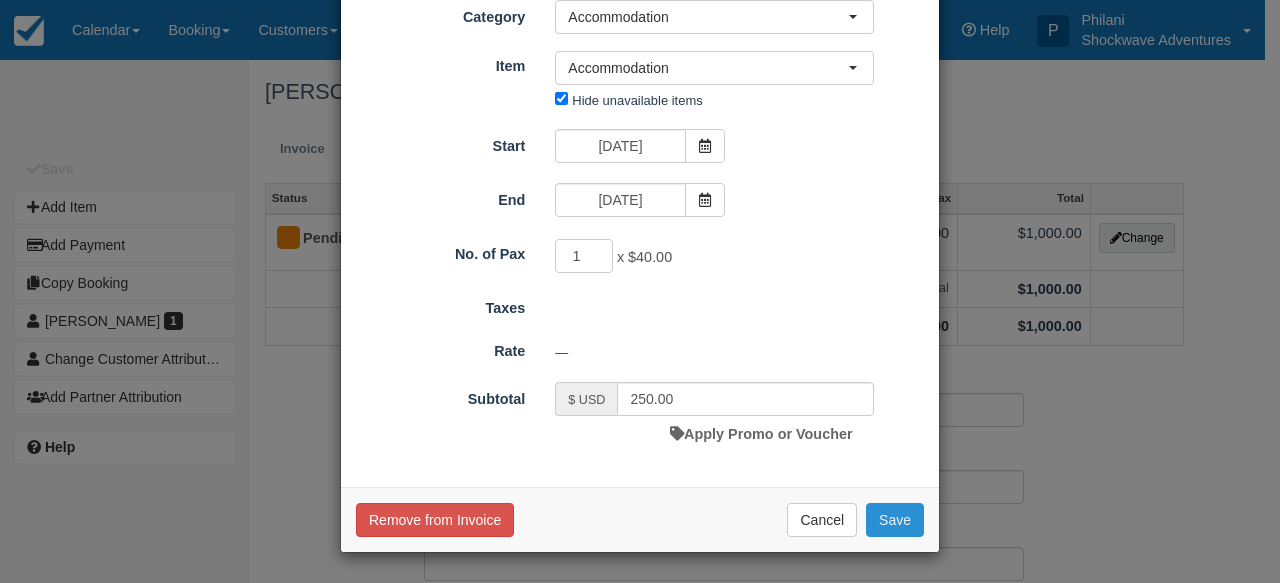 click on "Save" at bounding box center (895, 520) 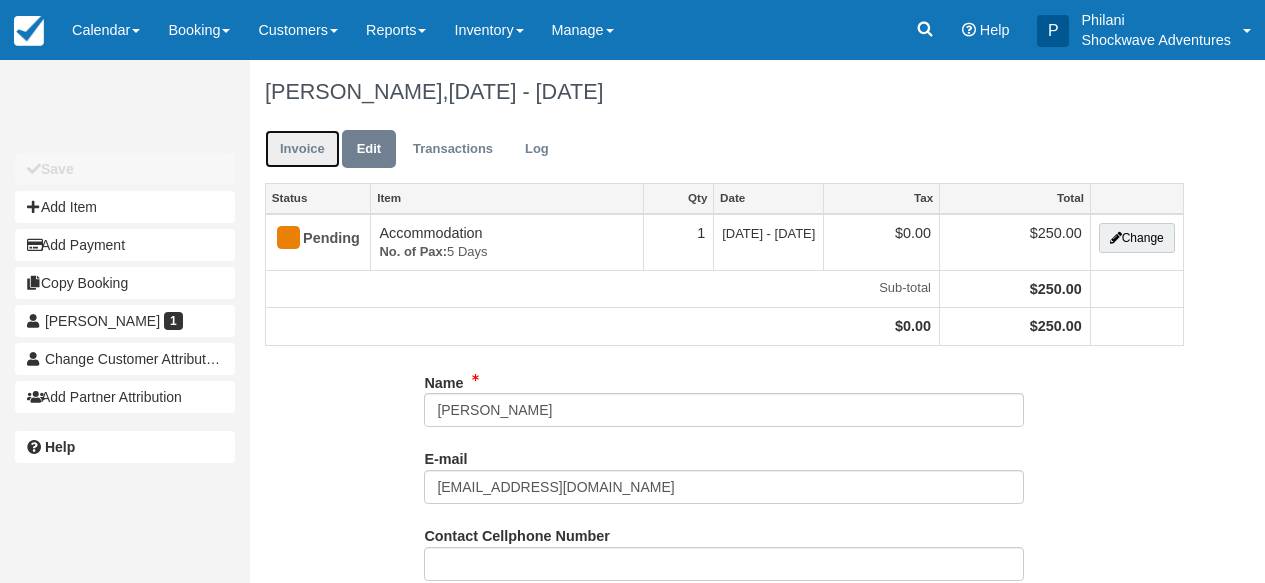 click on "Invoice" at bounding box center [302, 149] 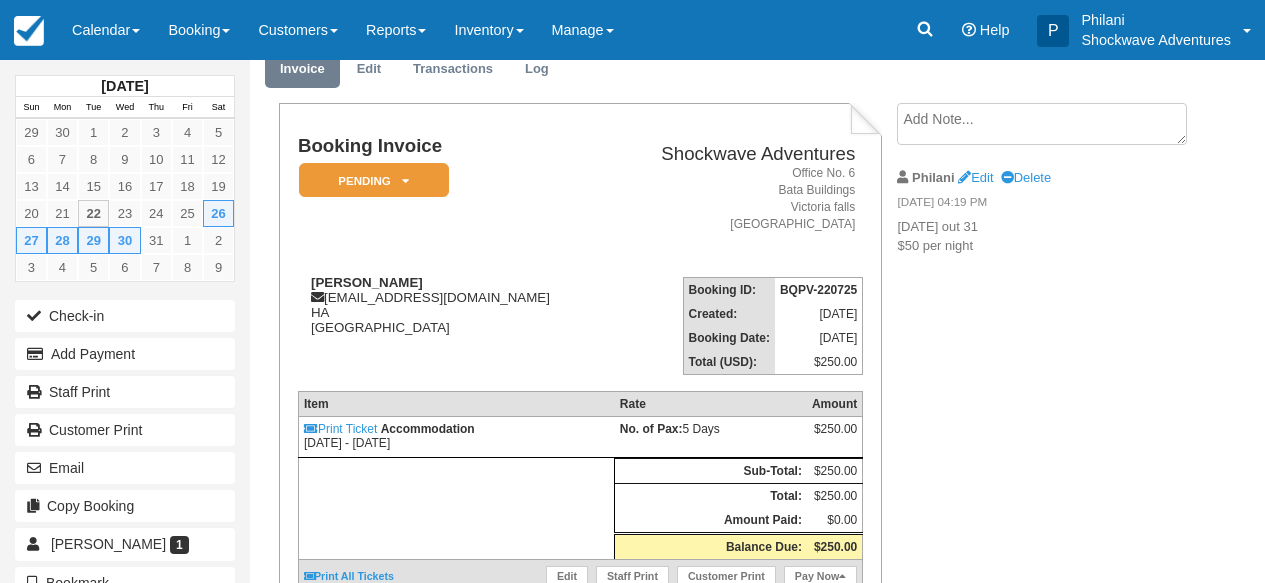 scroll, scrollTop: 80, scrollLeft: 0, axis: vertical 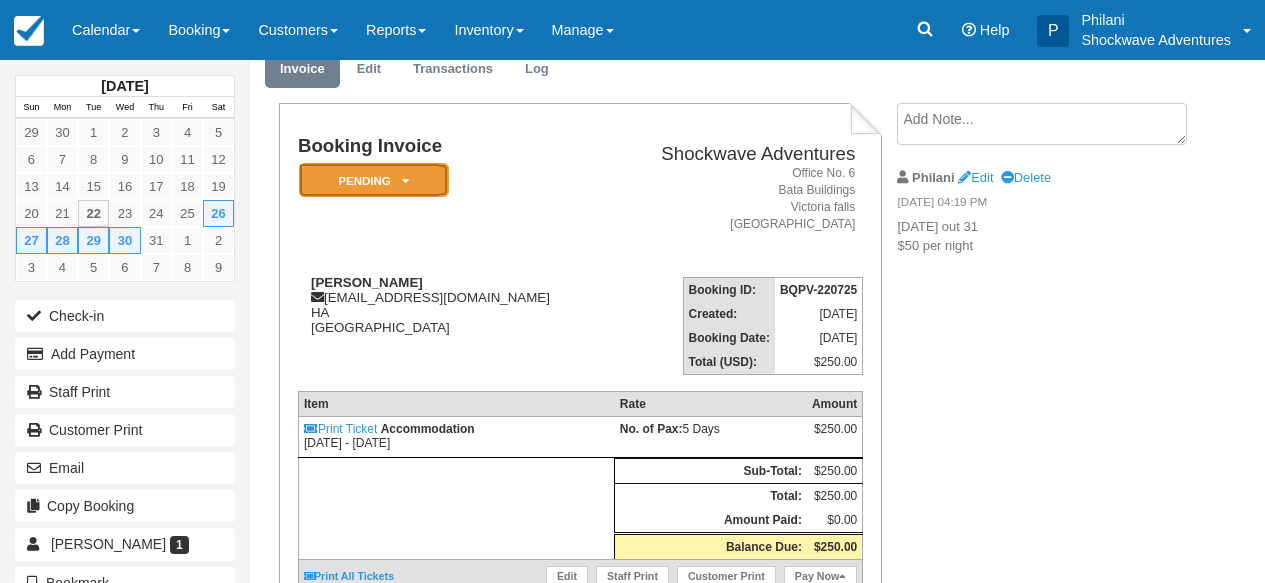 click on "Pending" at bounding box center [374, 180] 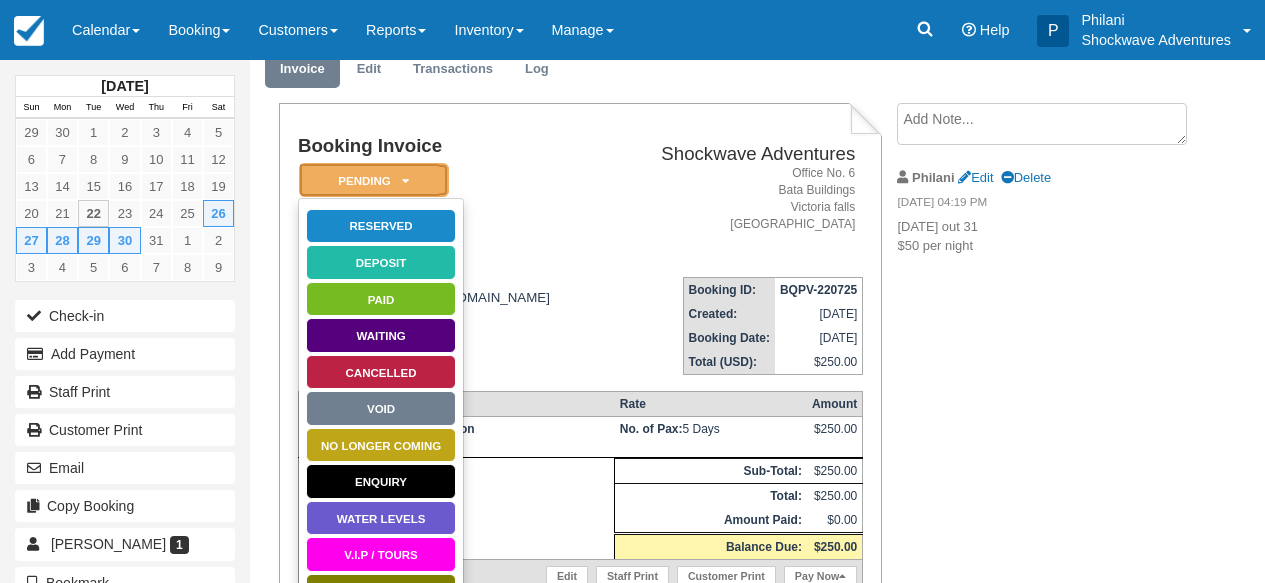 scroll, scrollTop: 0, scrollLeft: 0, axis: both 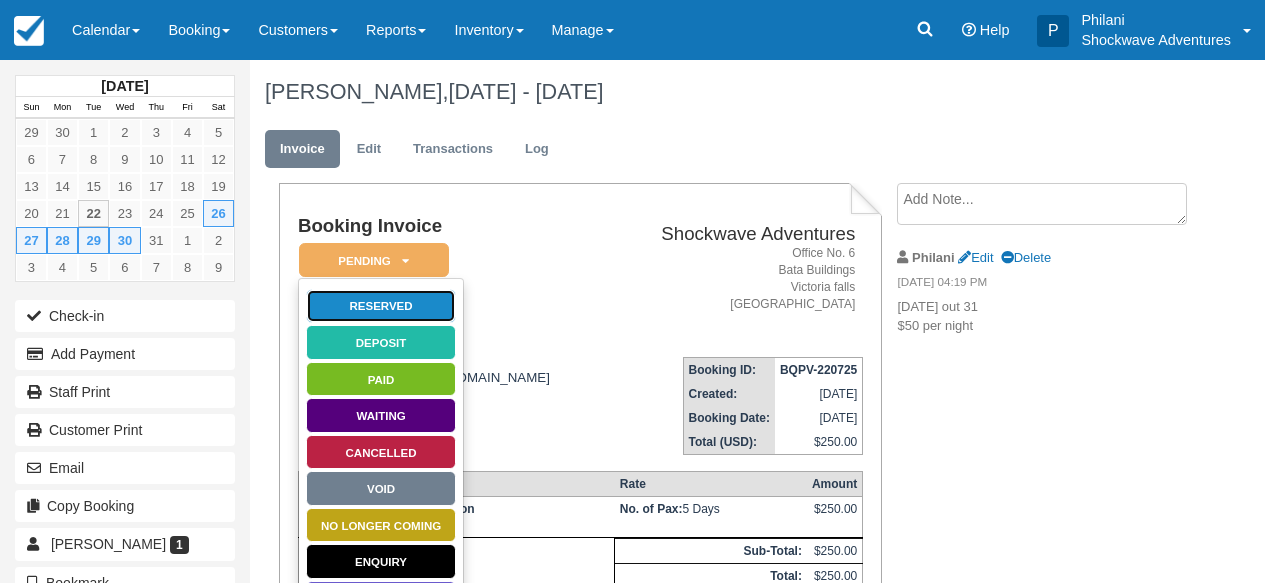 click on "Reserved" at bounding box center (381, 306) 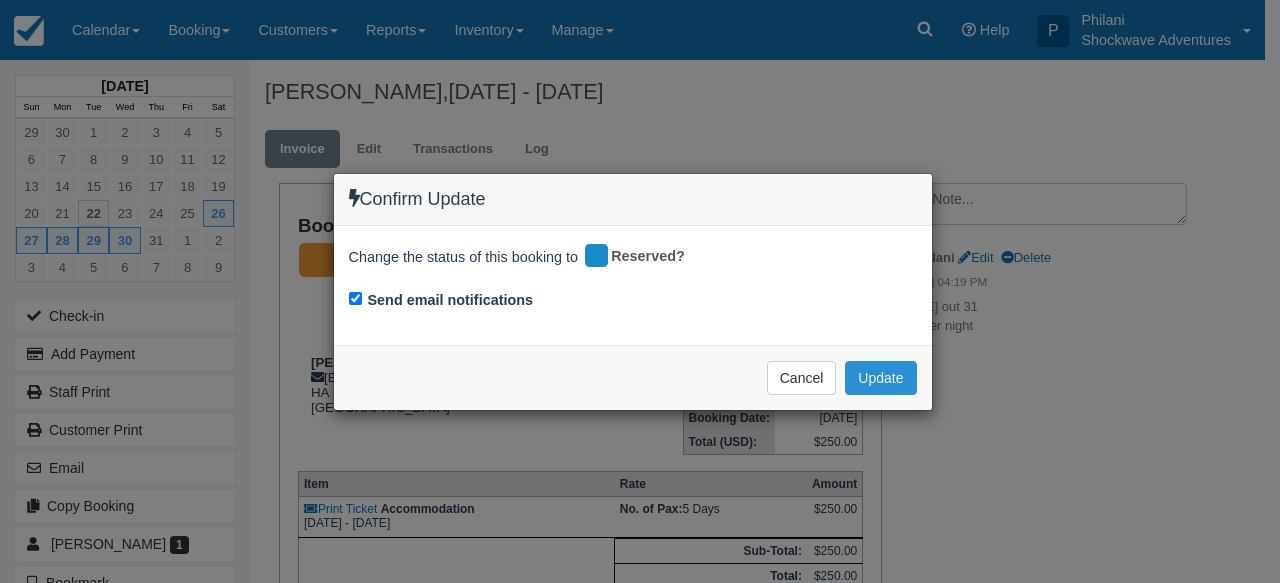 drag, startPoint x: 893, startPoint y: 365, endPoint x: 1164, endPoint y: 431, distance: 278.92114 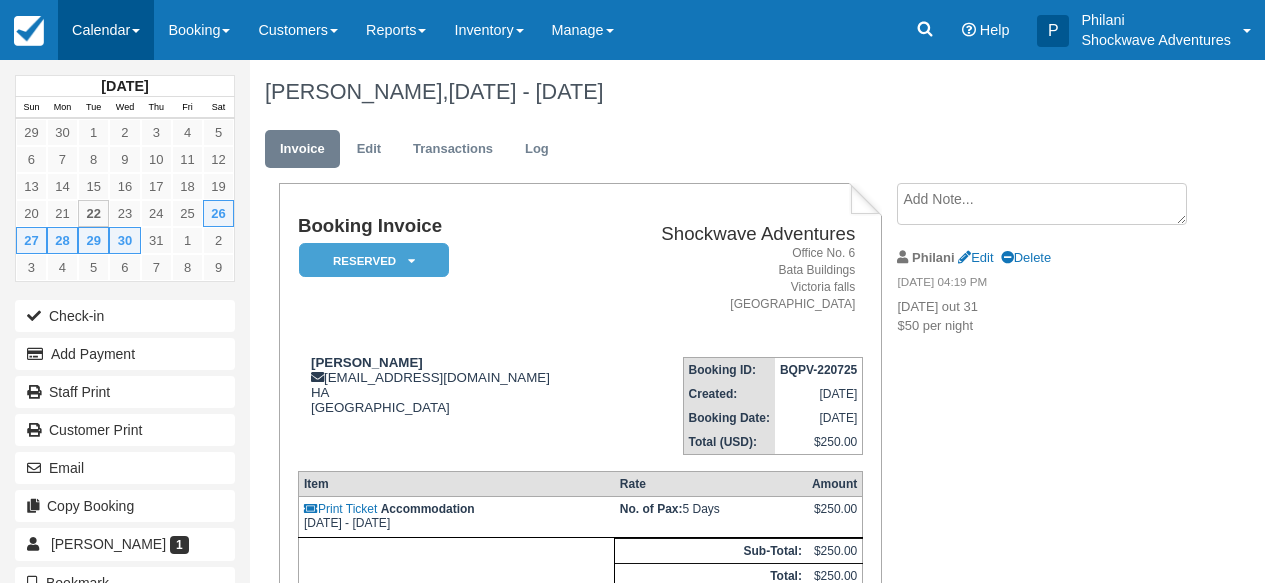 click on "Calendar" at bounding box center (106, 30) 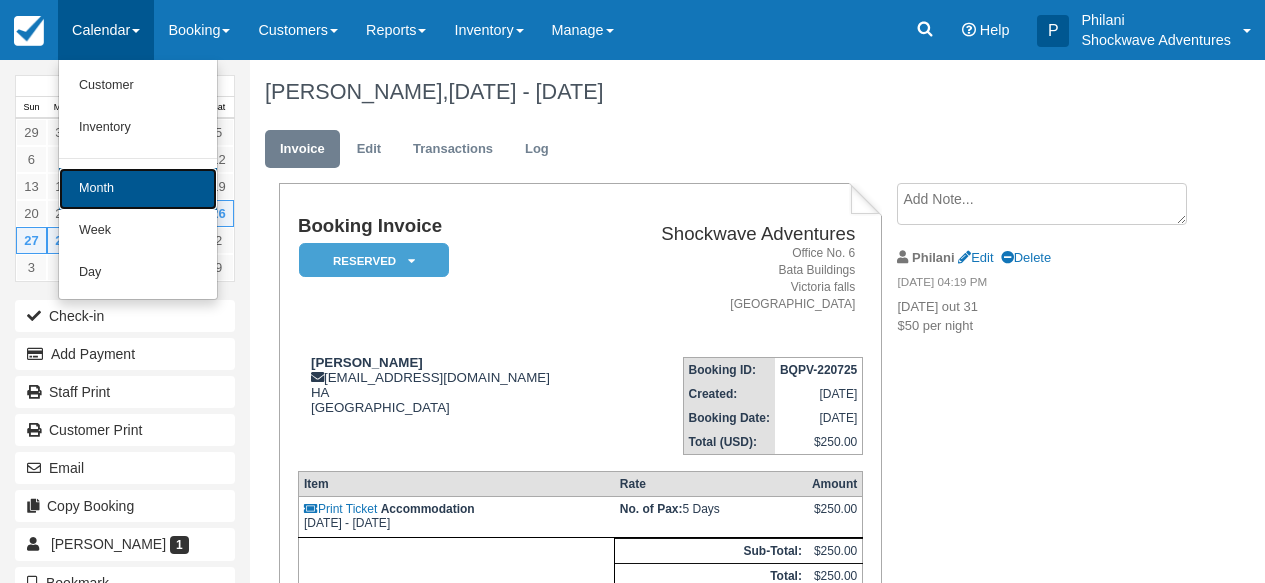 click on "Month" at bounding box center (138, 189) 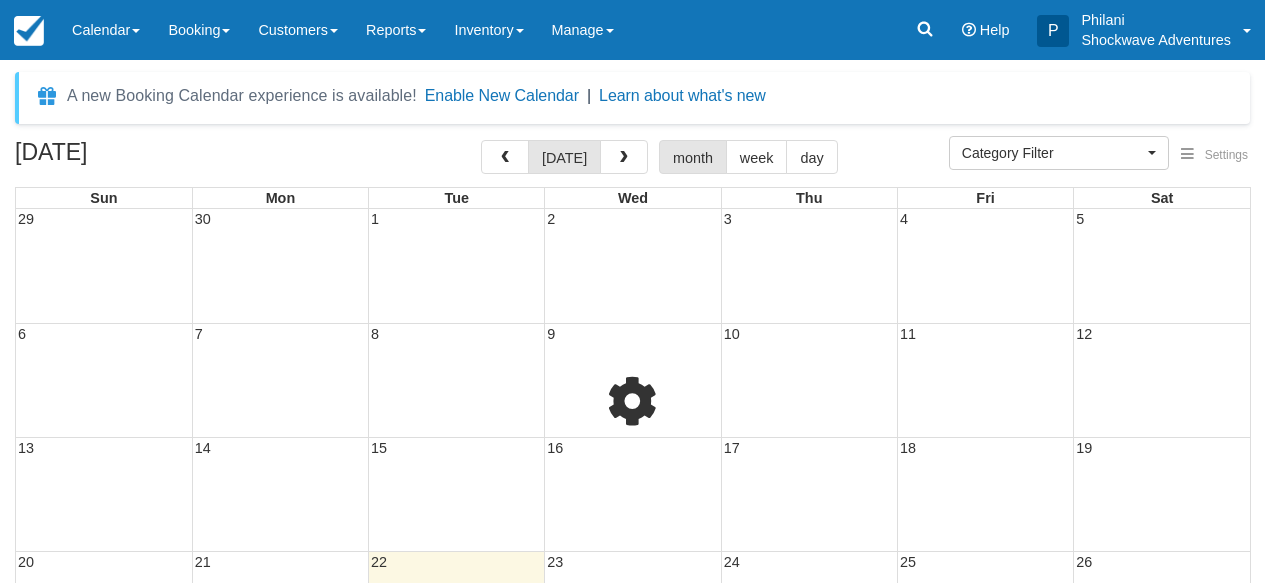 select 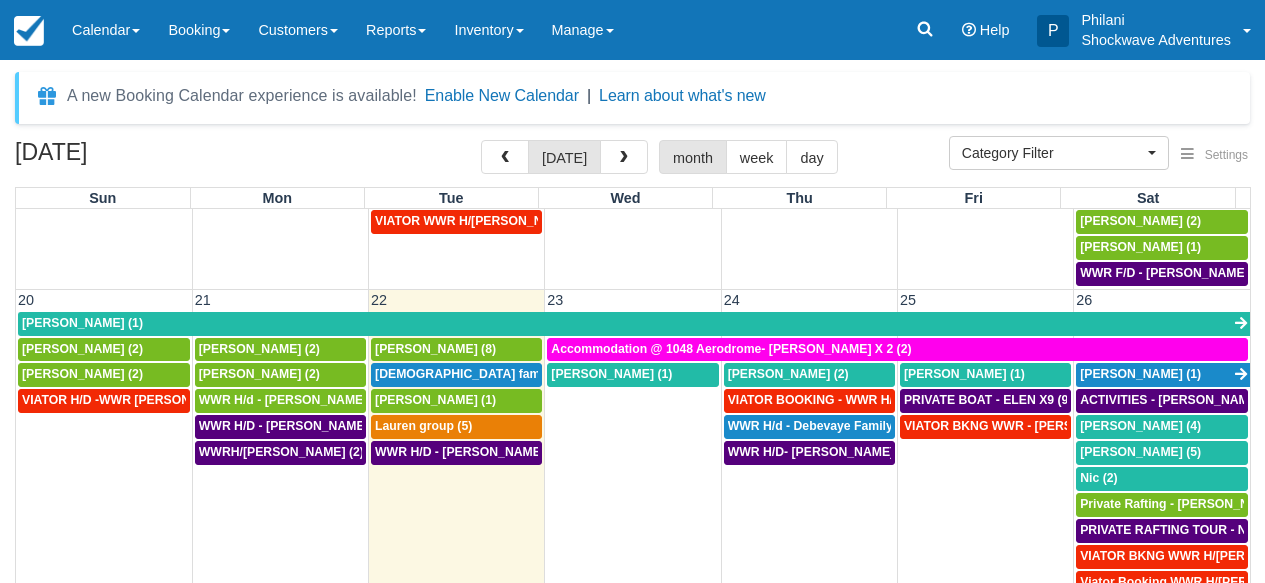 scroll, scrollTop: 862, scrollLeft: 0, axis: vertical 